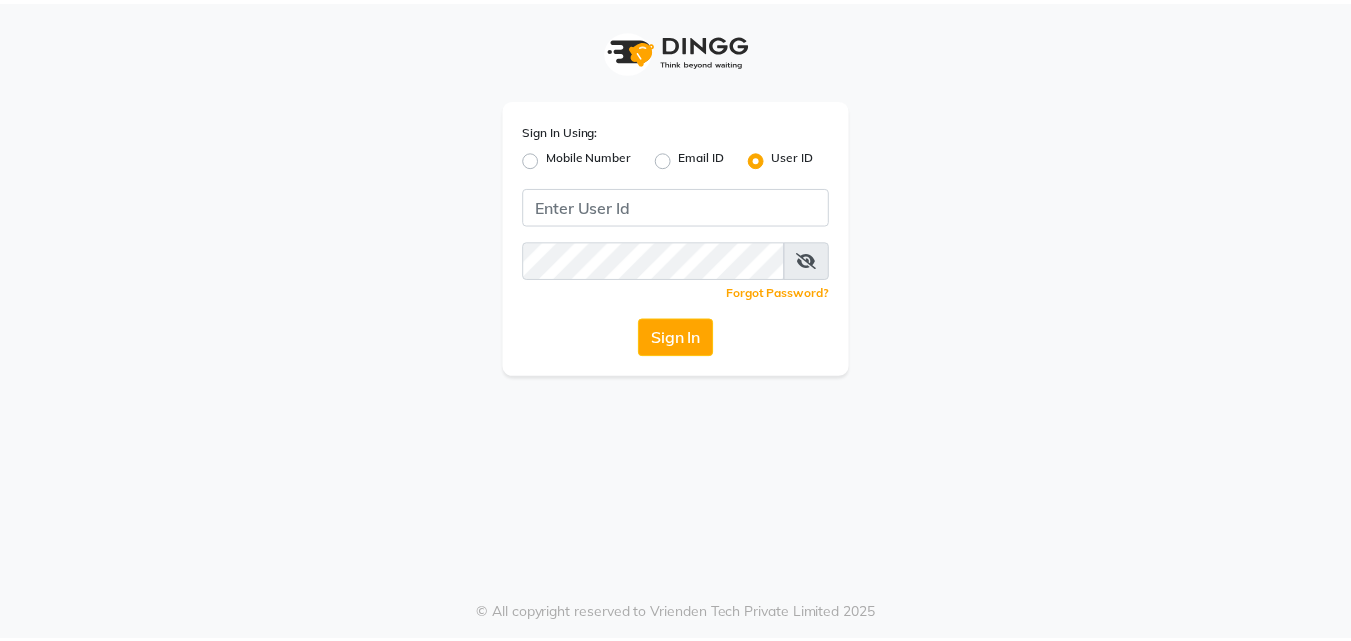 scroll, scrollTop: 0, scrollLeft: 0, axis: both 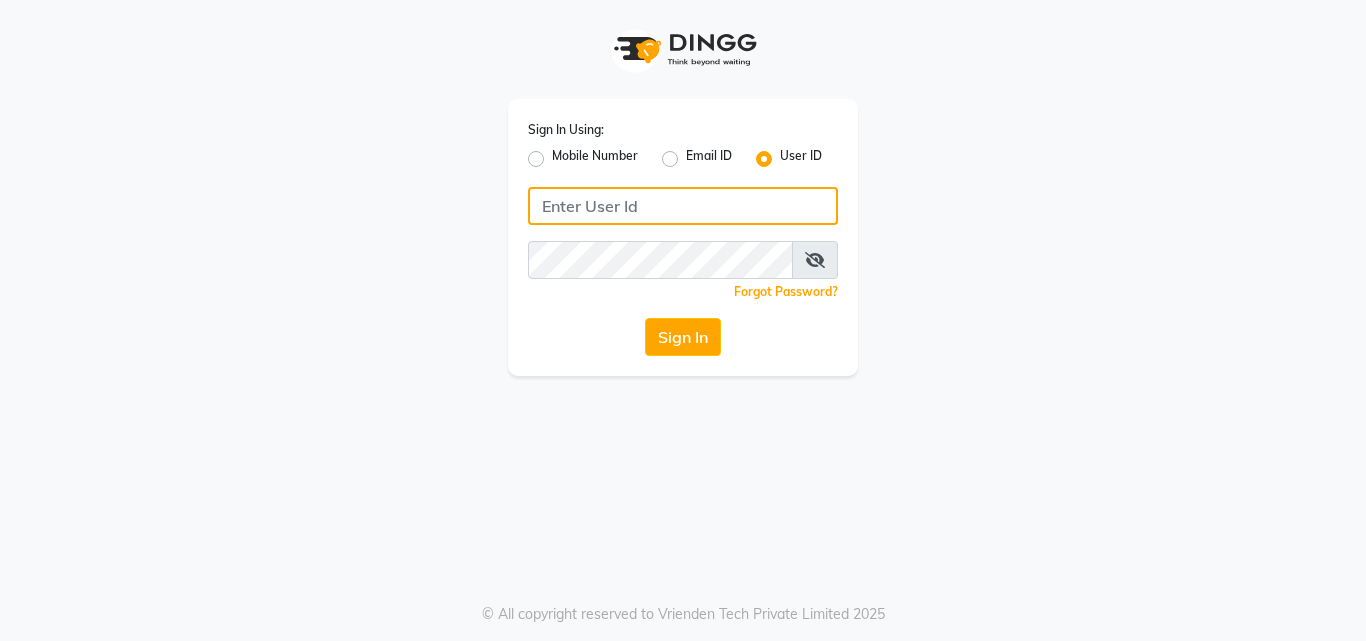 click 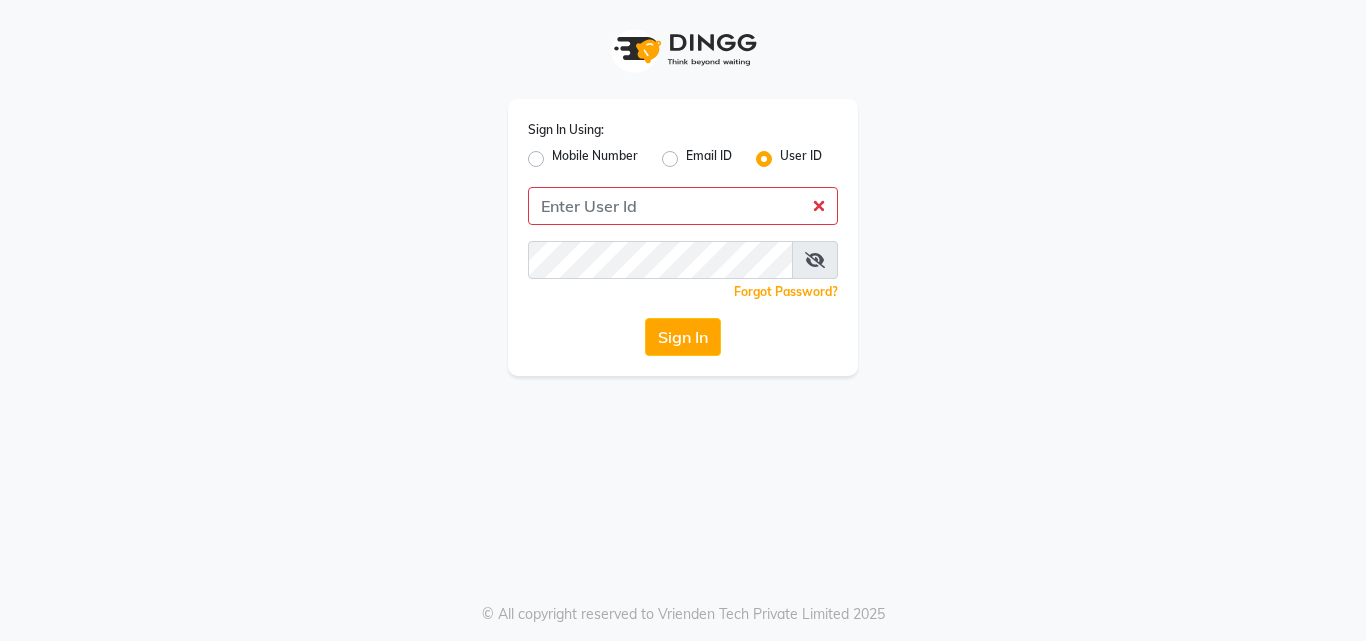 click on "Mobile Number" 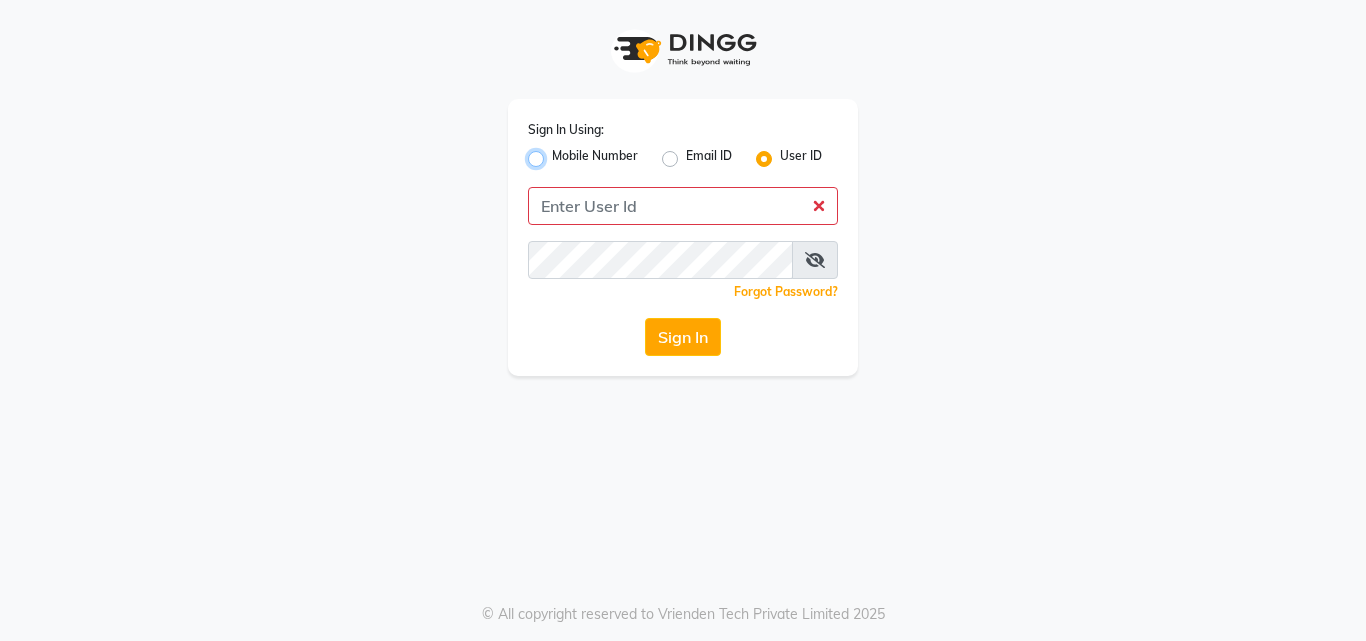 click on "Mobile Number" at bounding box center [558, 153] 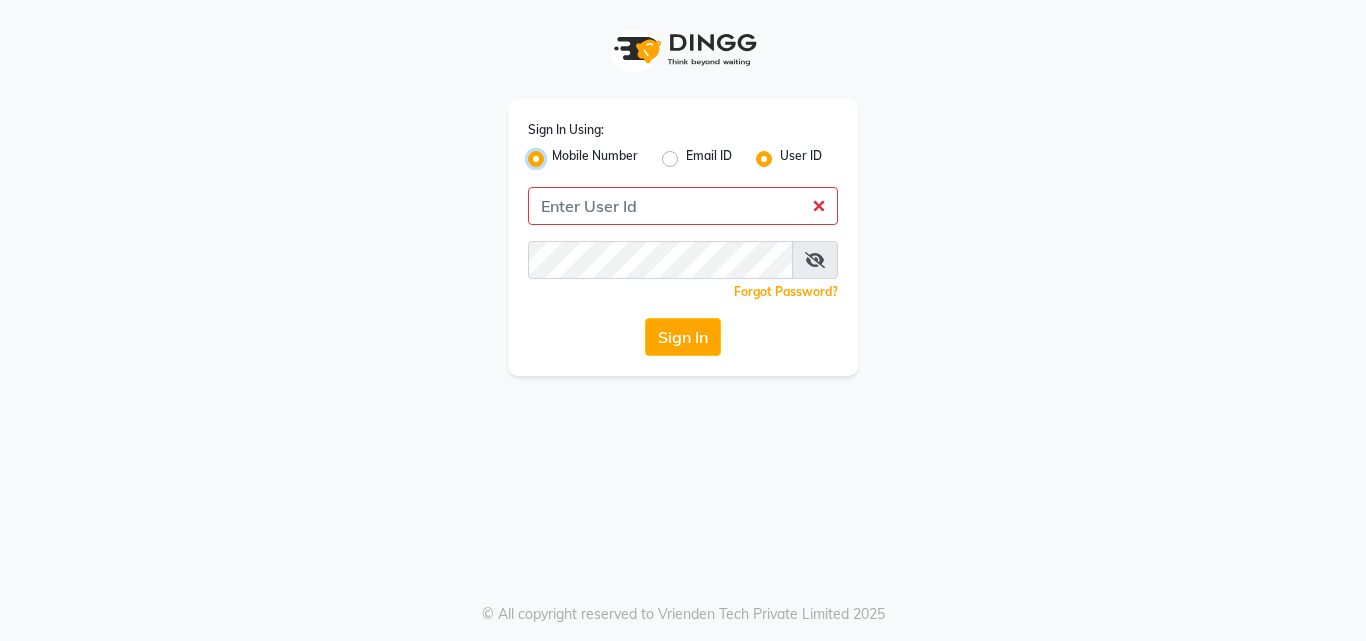 radio on "false" 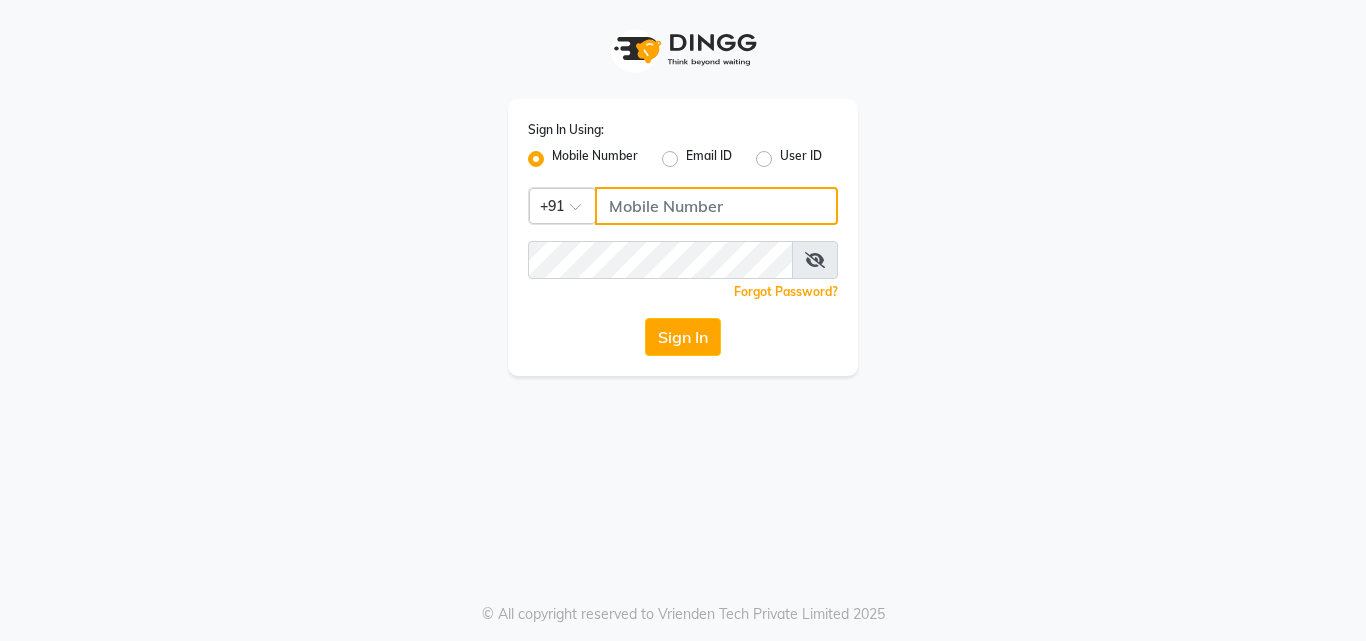 click 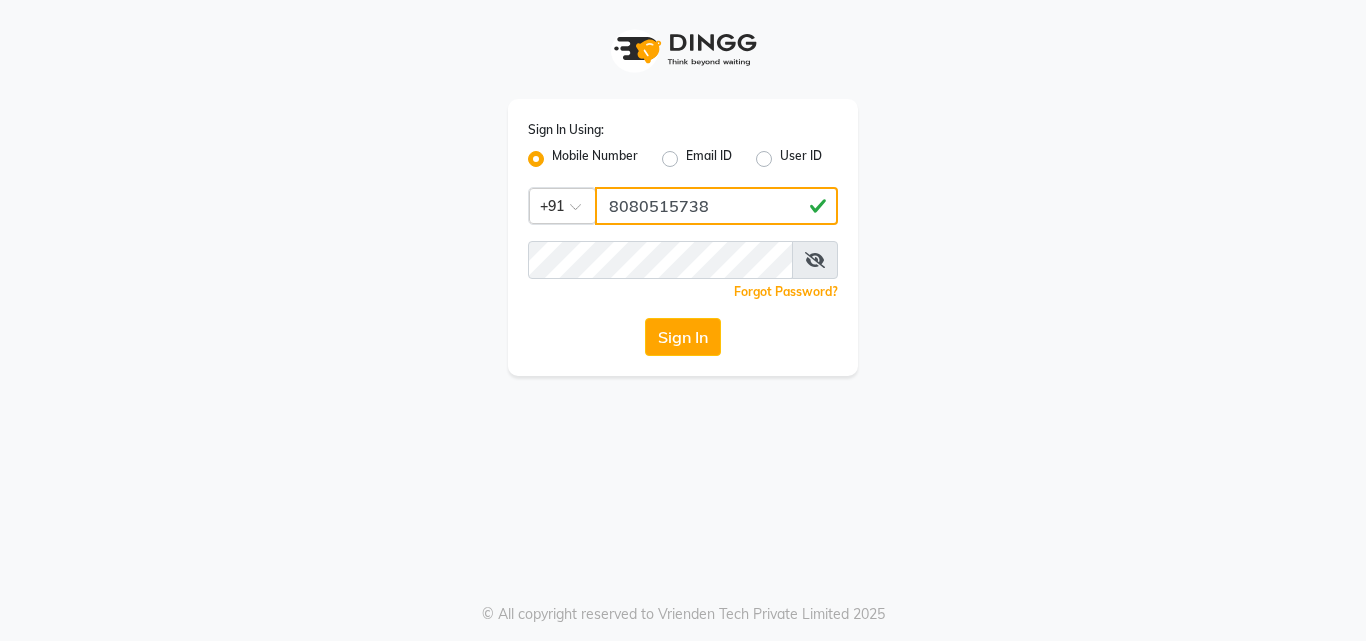 type on "8080515738" 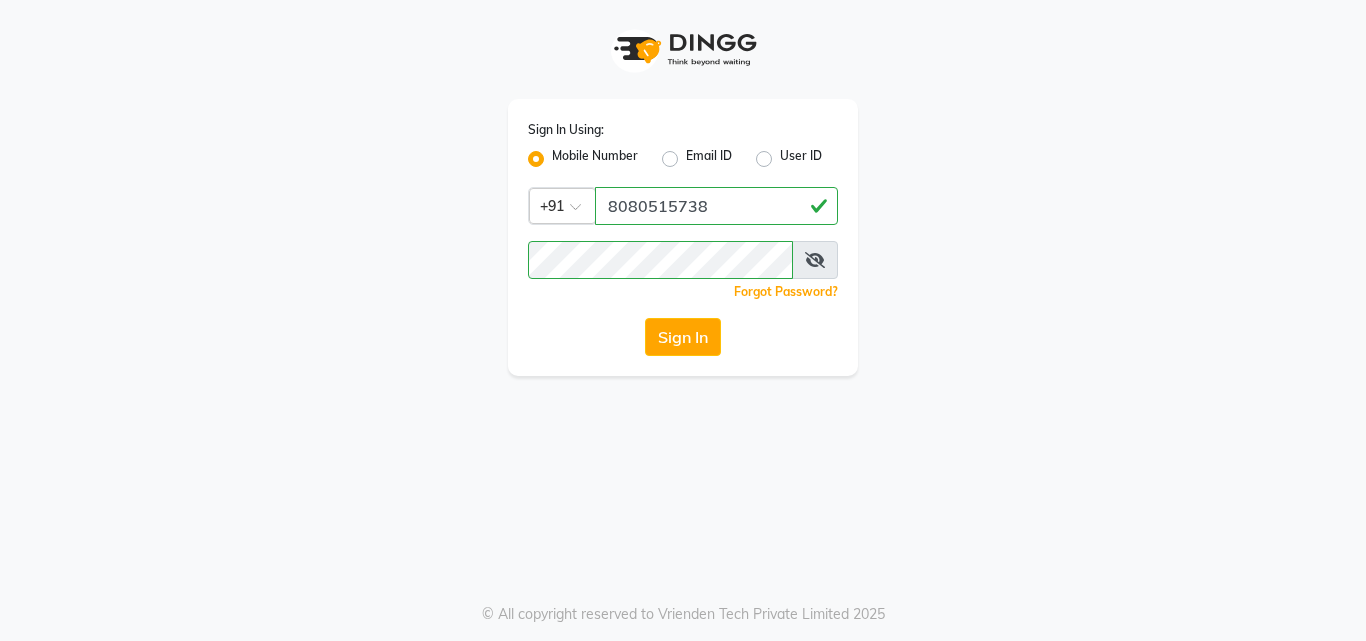 click at bounding box center (815, 260) 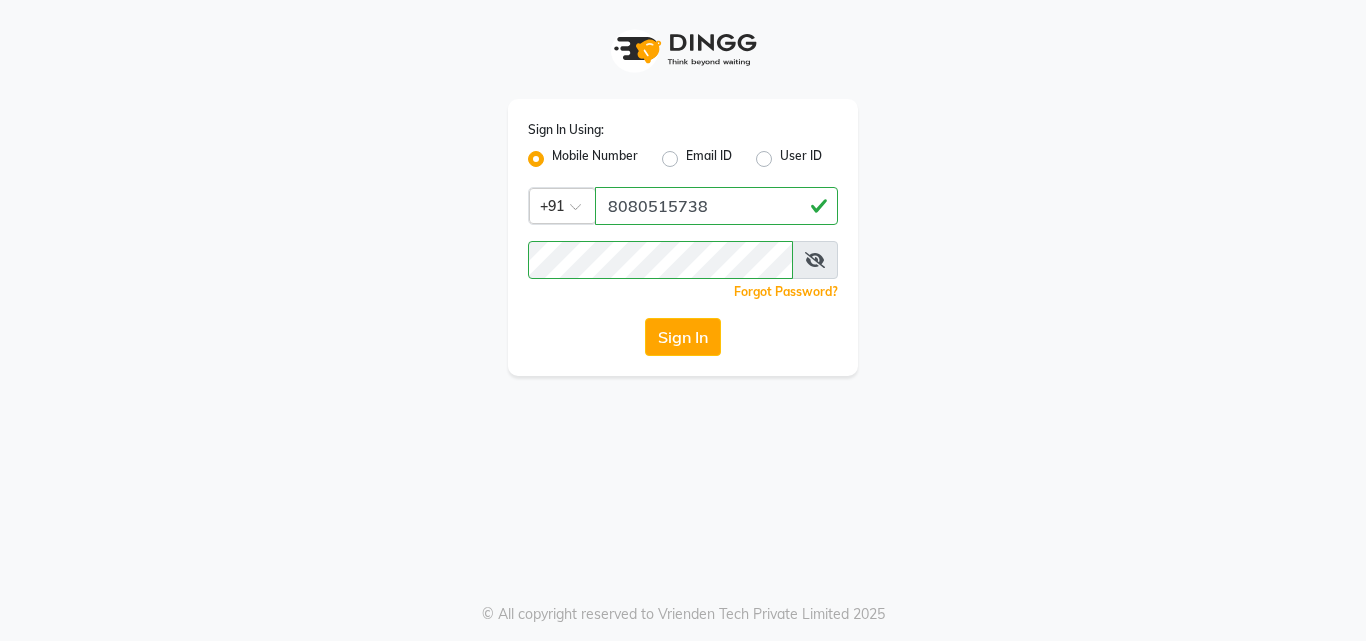 click at bounding box center [815, 260] 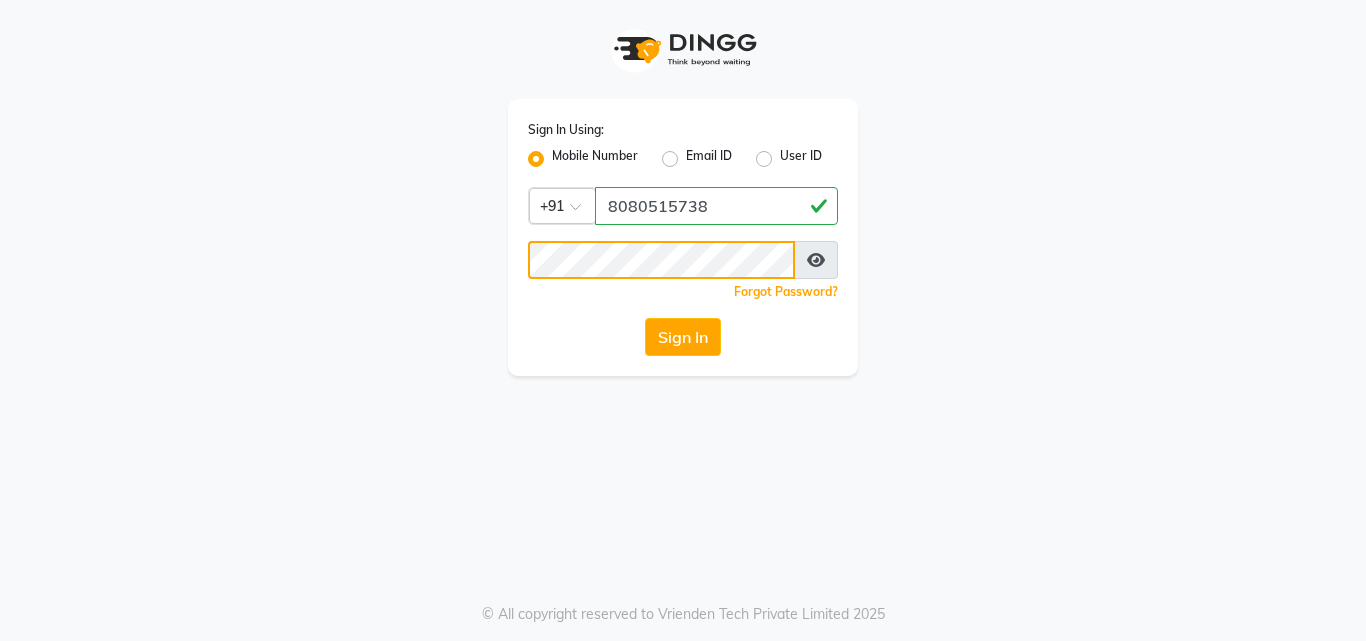 click on "Sign In" 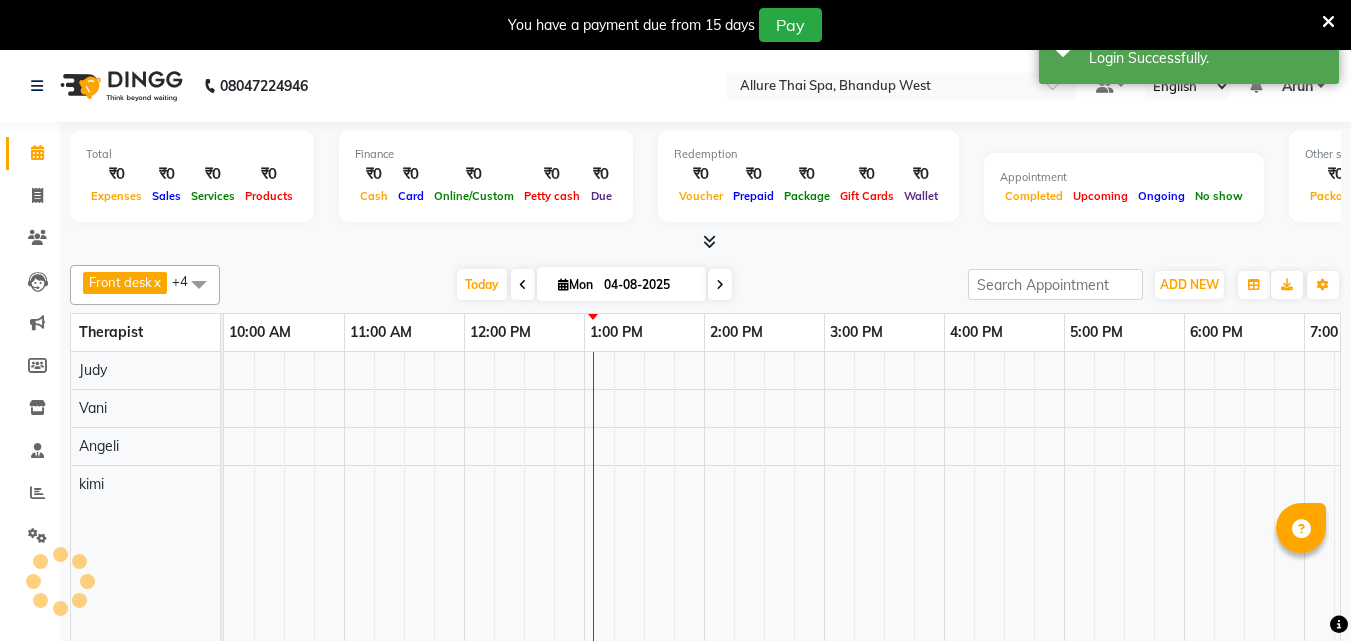 scroll, scrollTop: 0, scrollLeft: 361, axis: horizontal 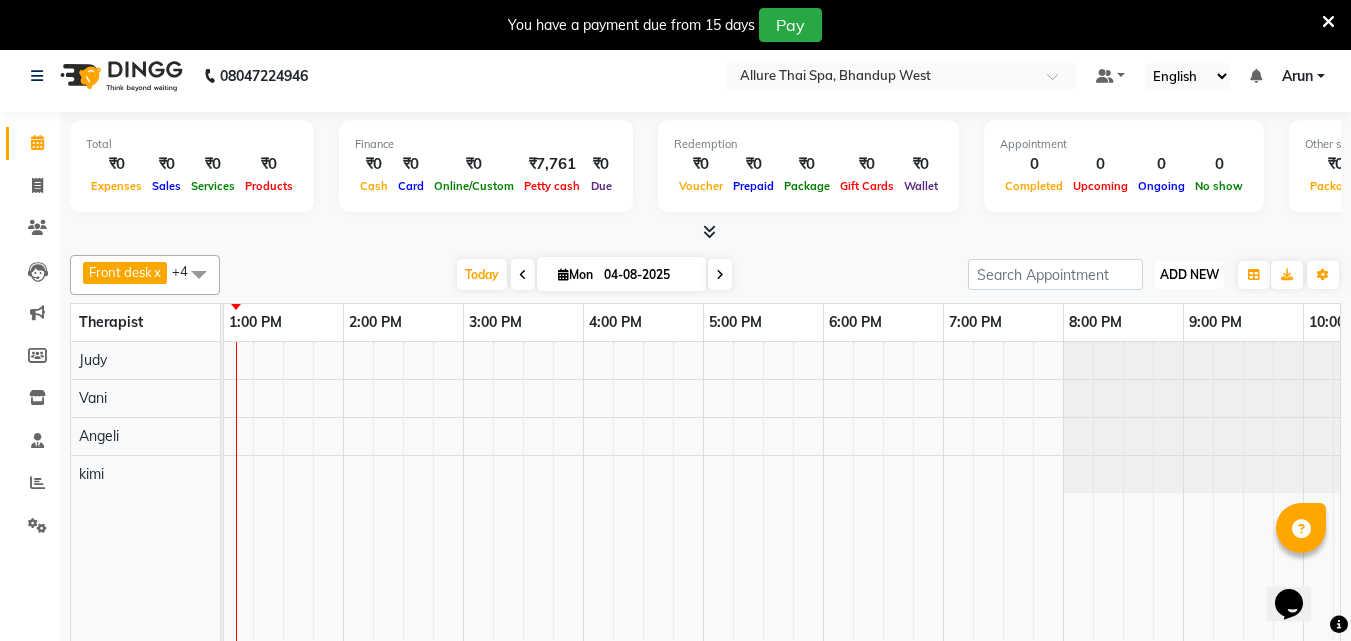 click on "ADD NEW Toggle Dropdown" at bounding box center [1189, 275] 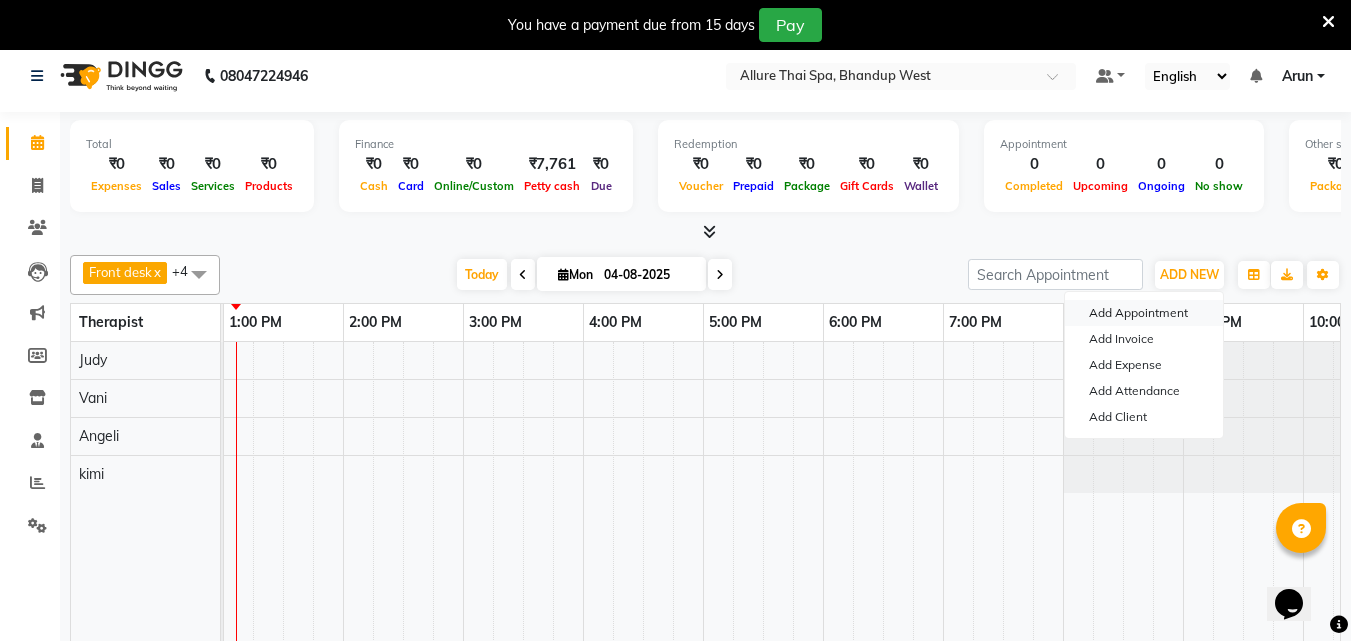 click on "Add Appointment" at bounding box center (1144, 313) 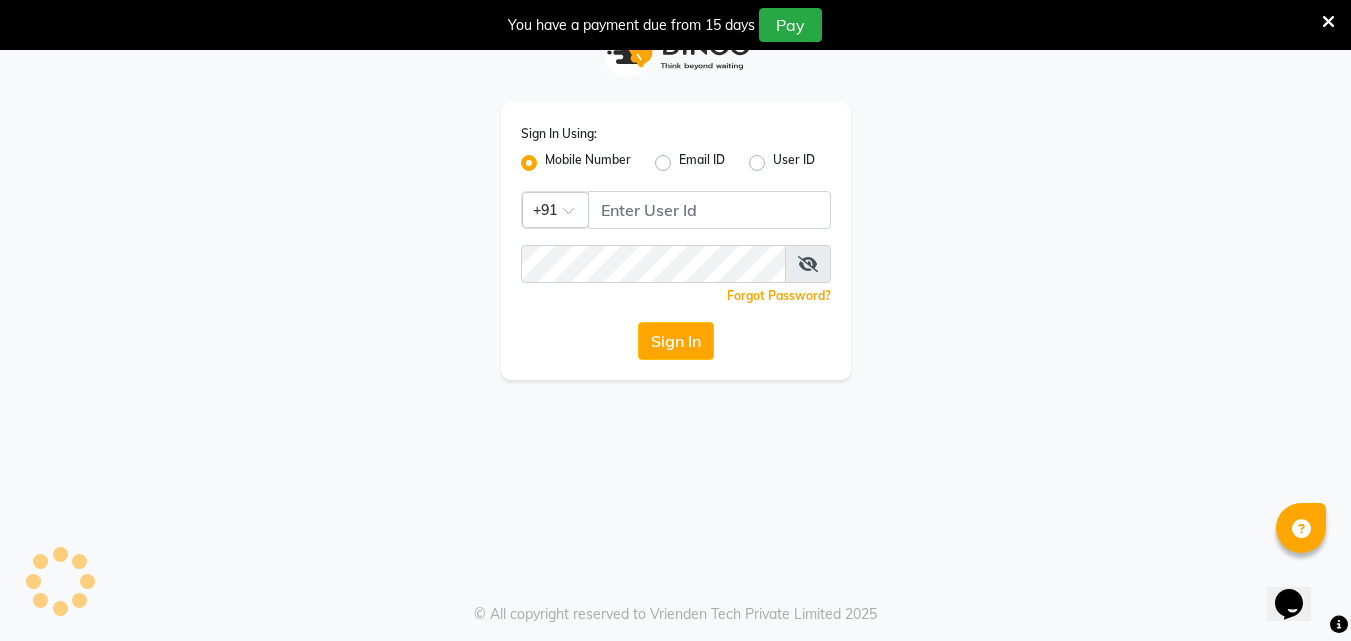 scroll, scrollTop: 0, scrollLeft: 0, axis: both 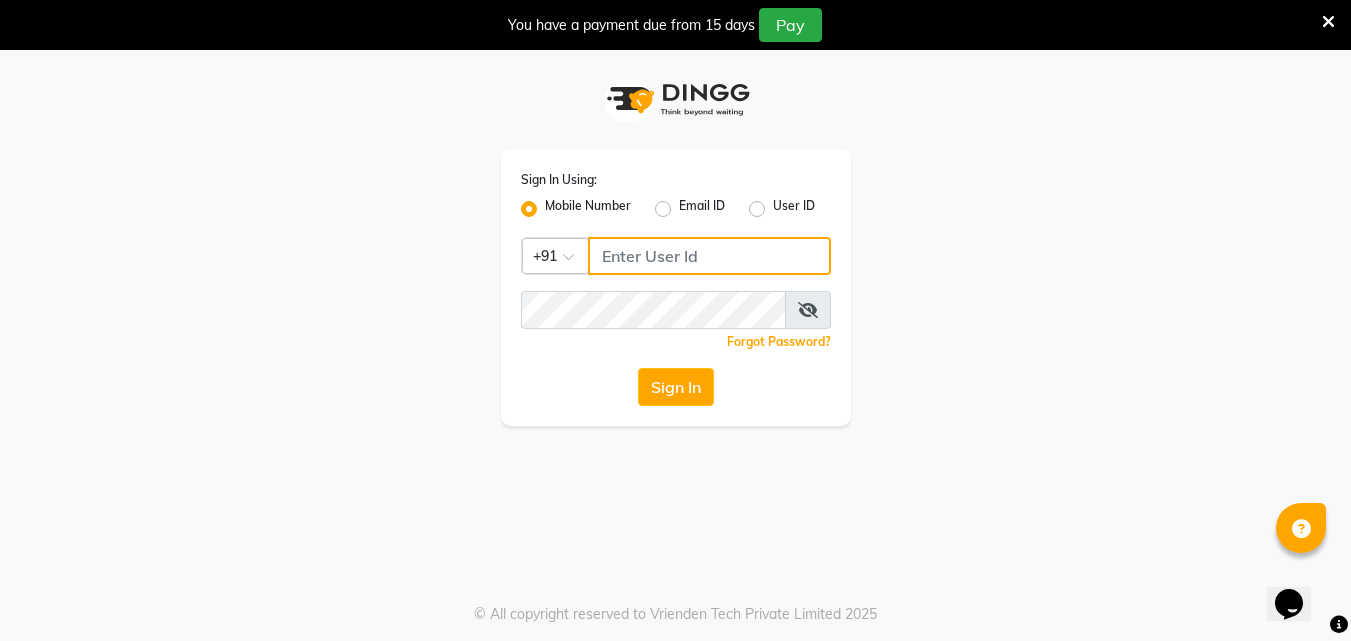 type on "8080515738" 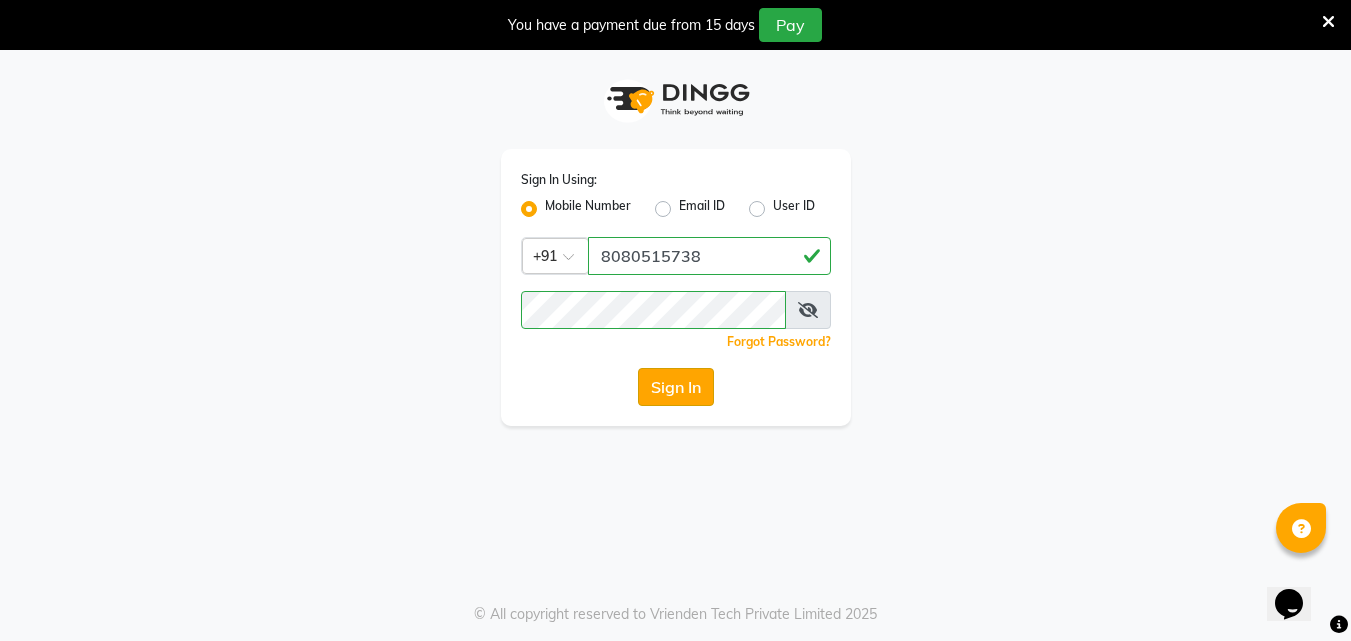 click on "Sign In" 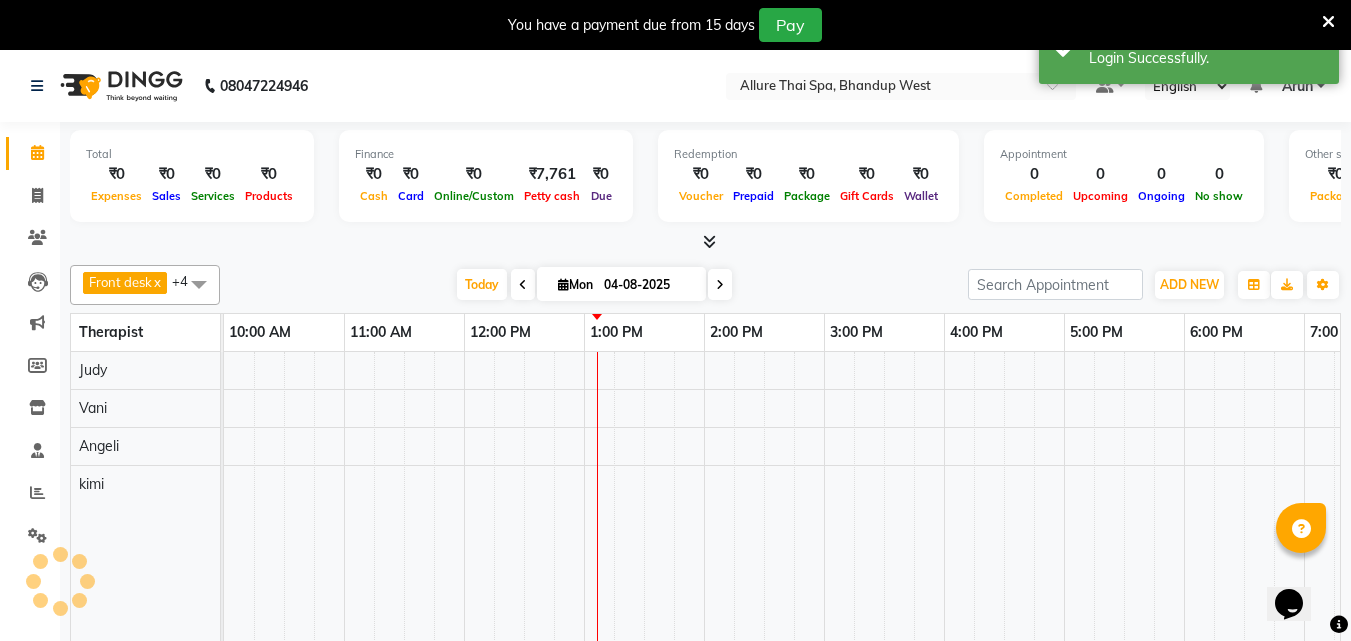 scroll, scrollTop: 0, scrollLeft: 0, axis: both 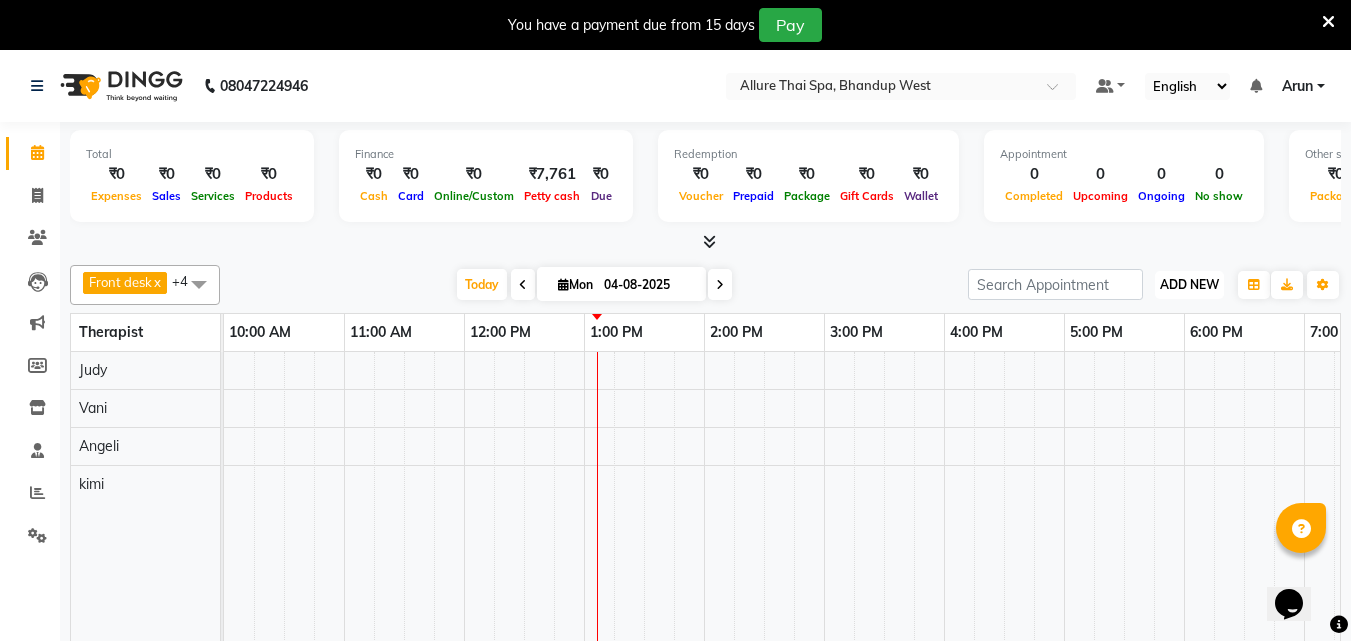click on "ADD NEW" at bounding box center [1189, 284] 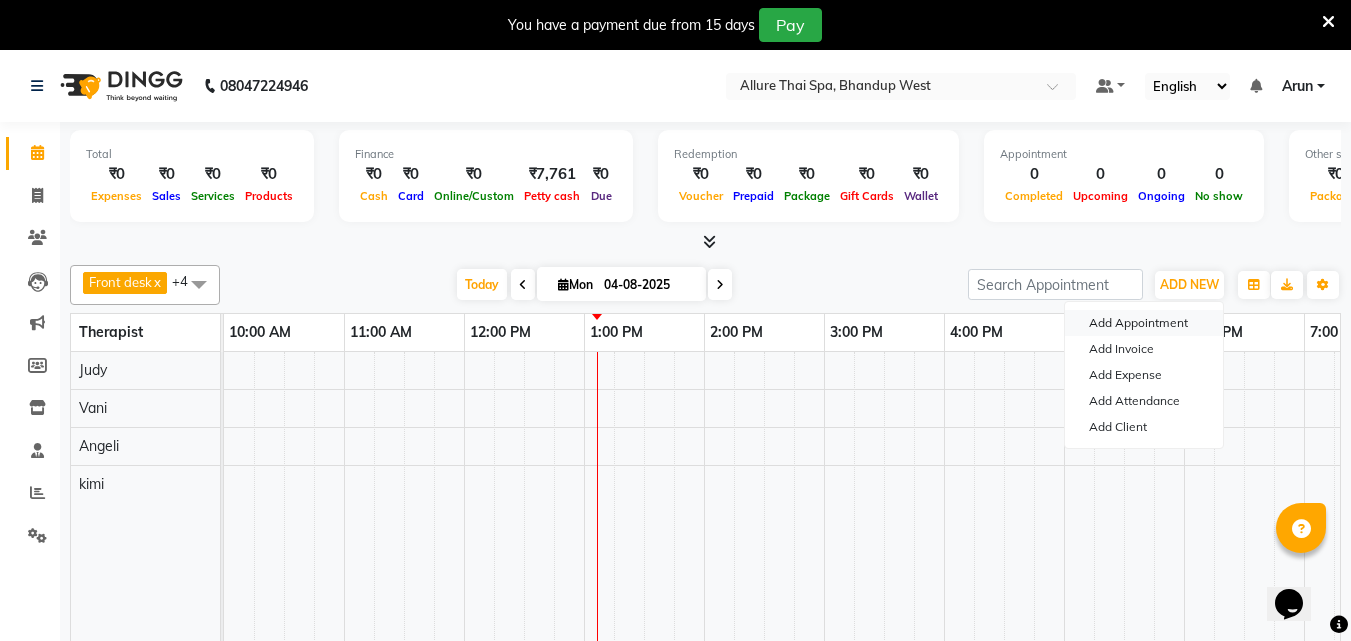 click on "Add Appointment" at bounding box center [1144, 323] 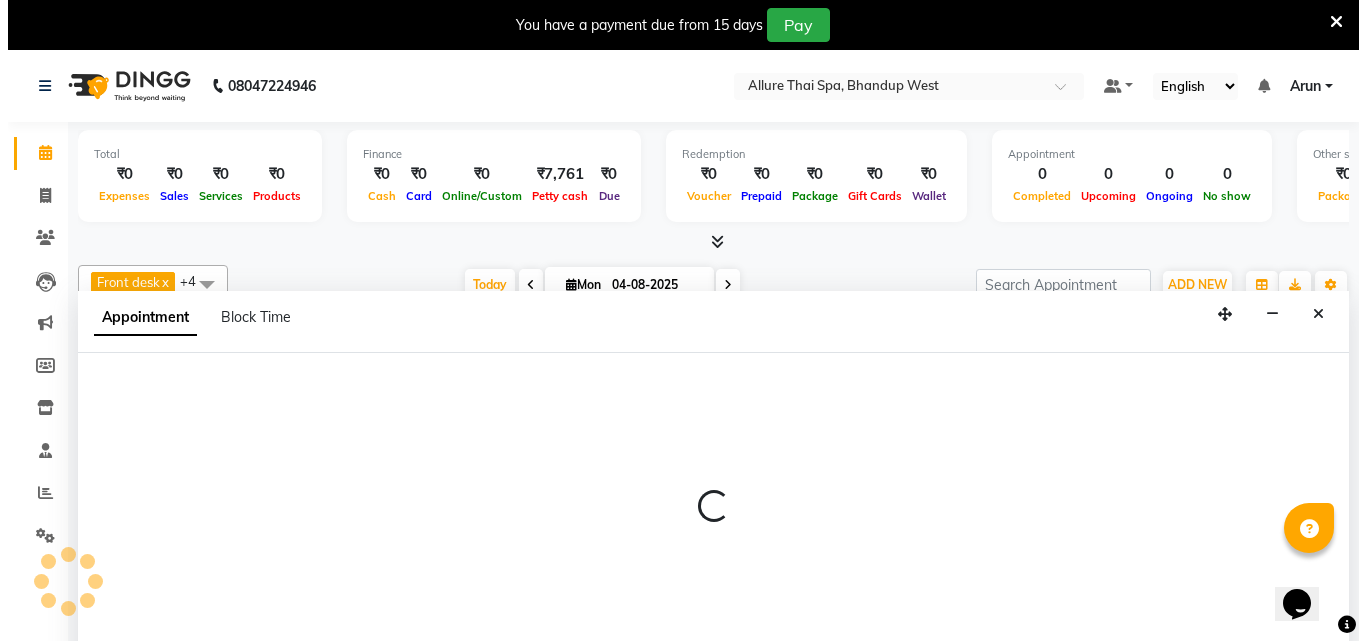 scroll, scrollTop: 50, scrollLeft: 0, axis: vertical 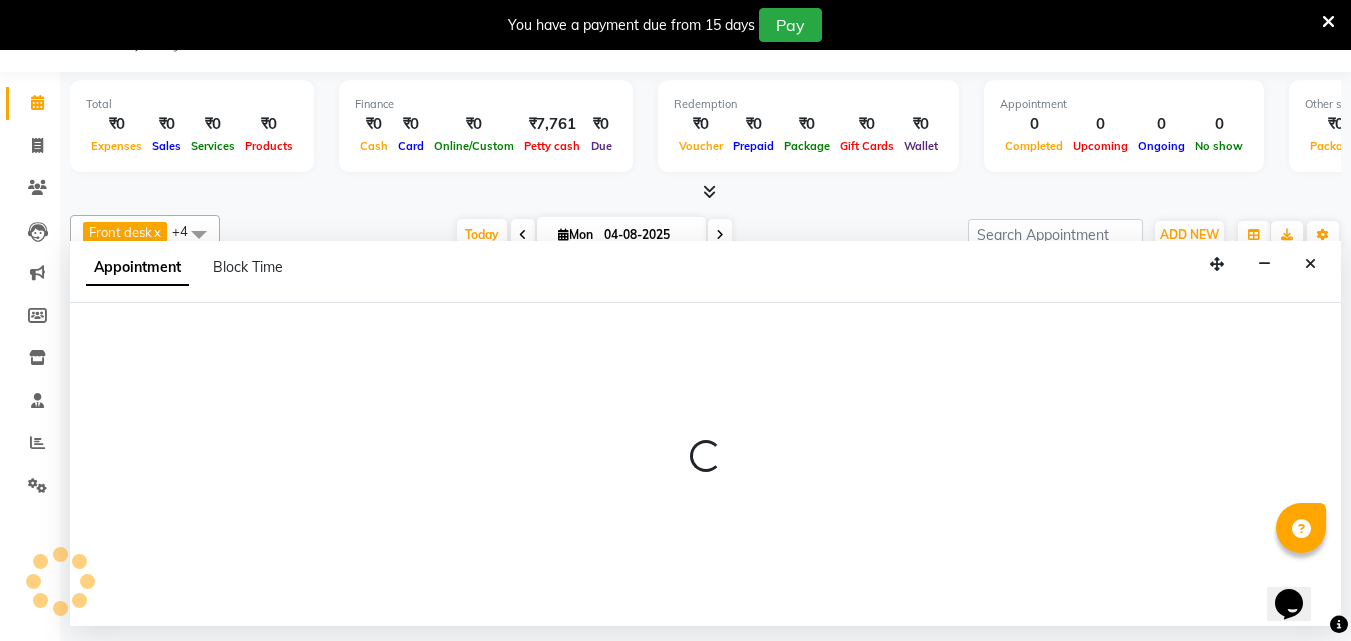 select on "660" 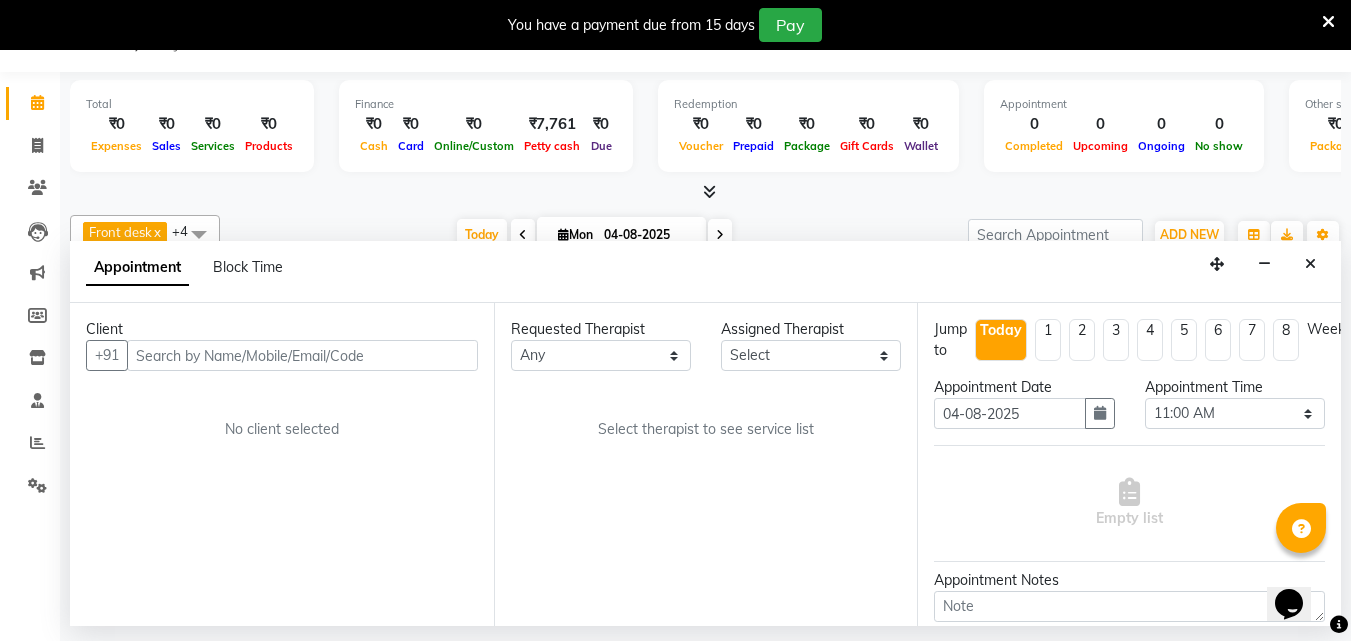 click at bounding box center (302, 355) 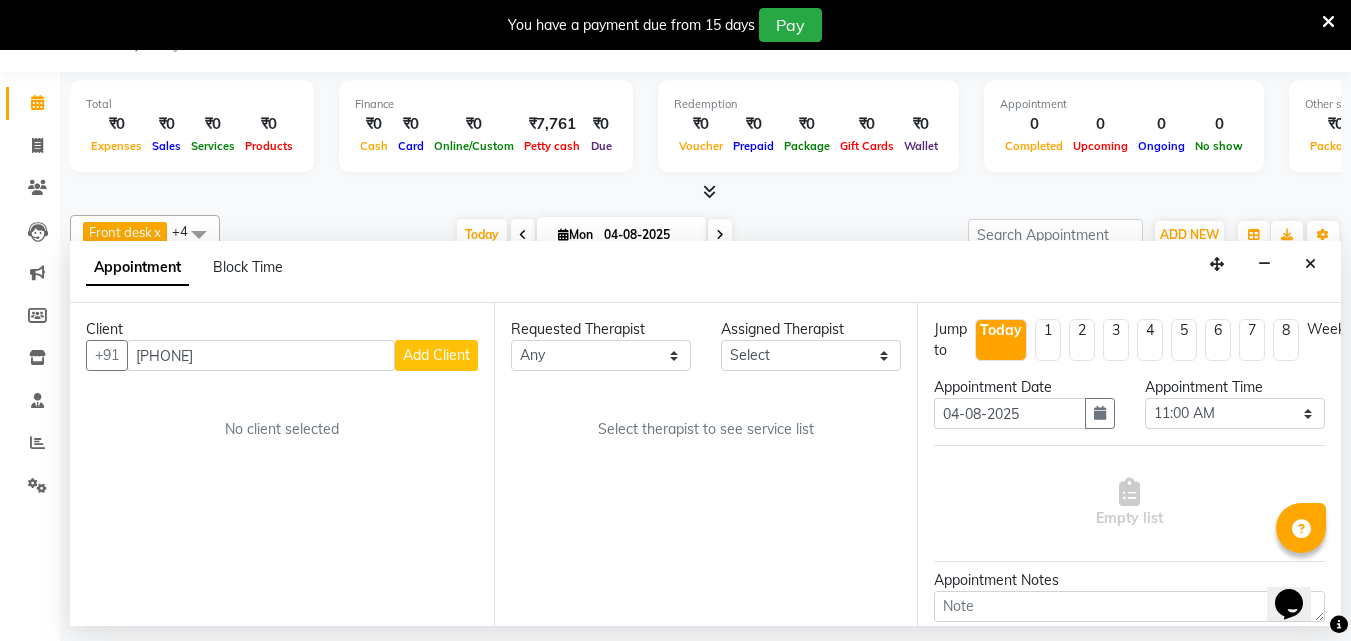 type on "[PHONE]" 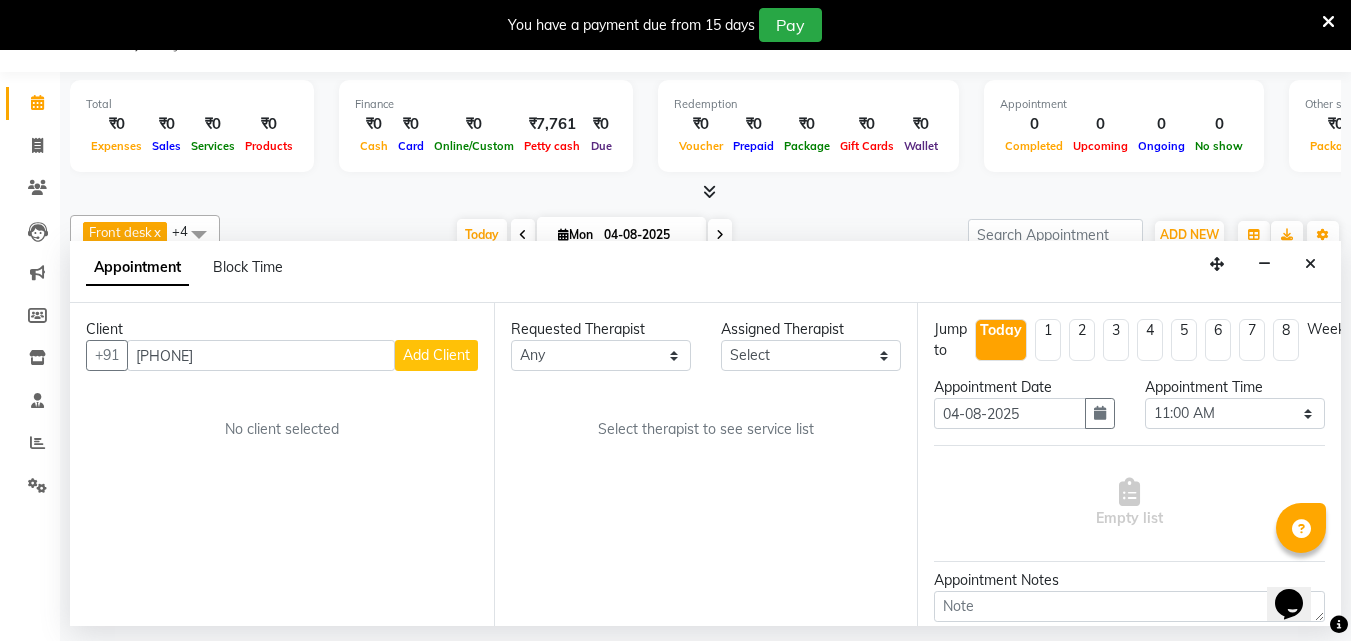 click on "Add Client" at bounding box center [436, 355] 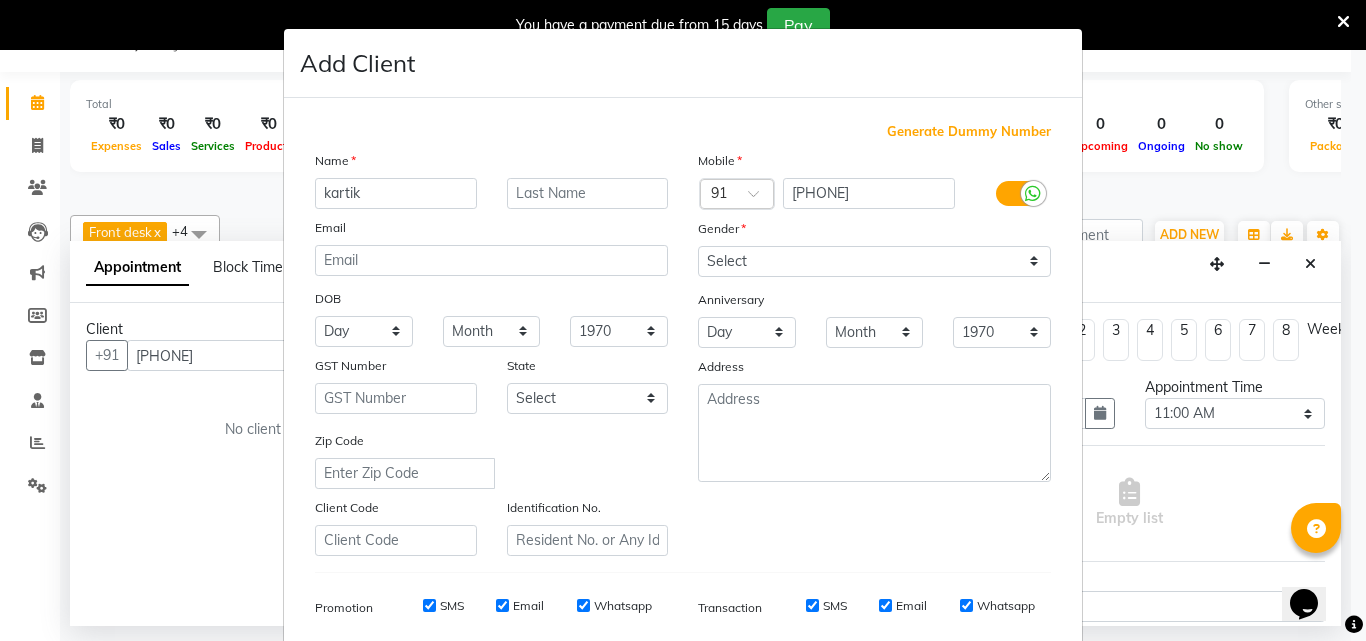 type on "kartik" 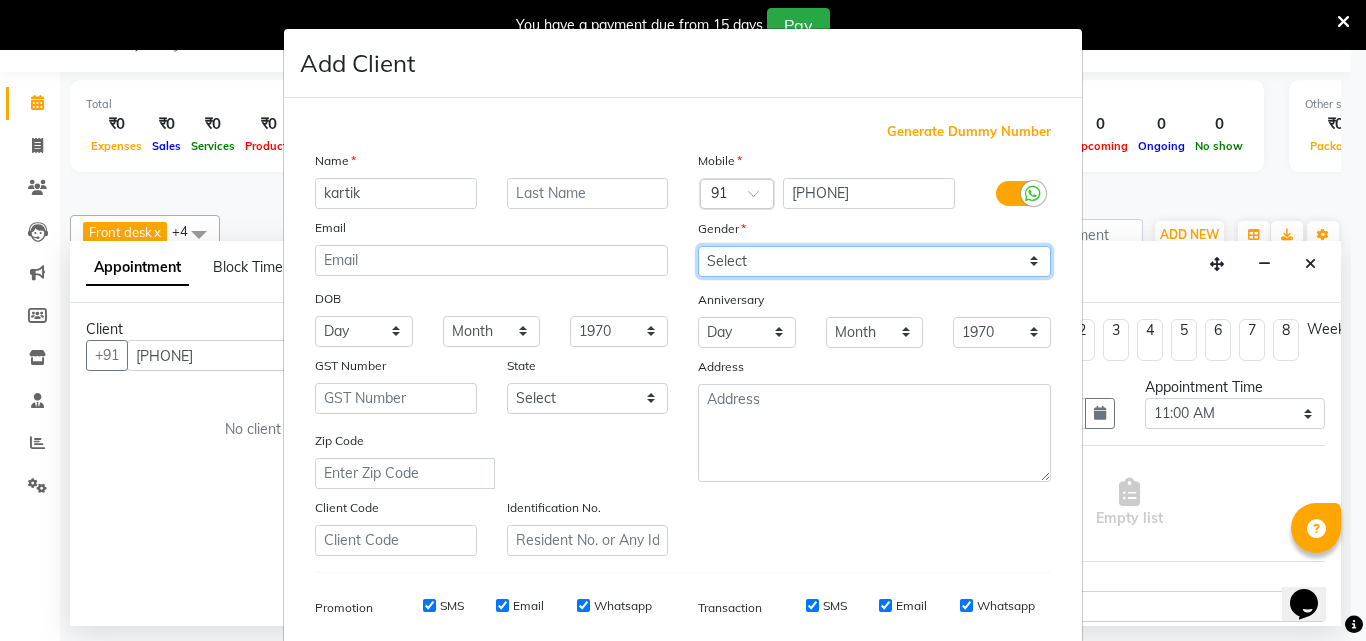click on "Select Male Female Other Prefer Not To Say" at bounding box center [874, 261] 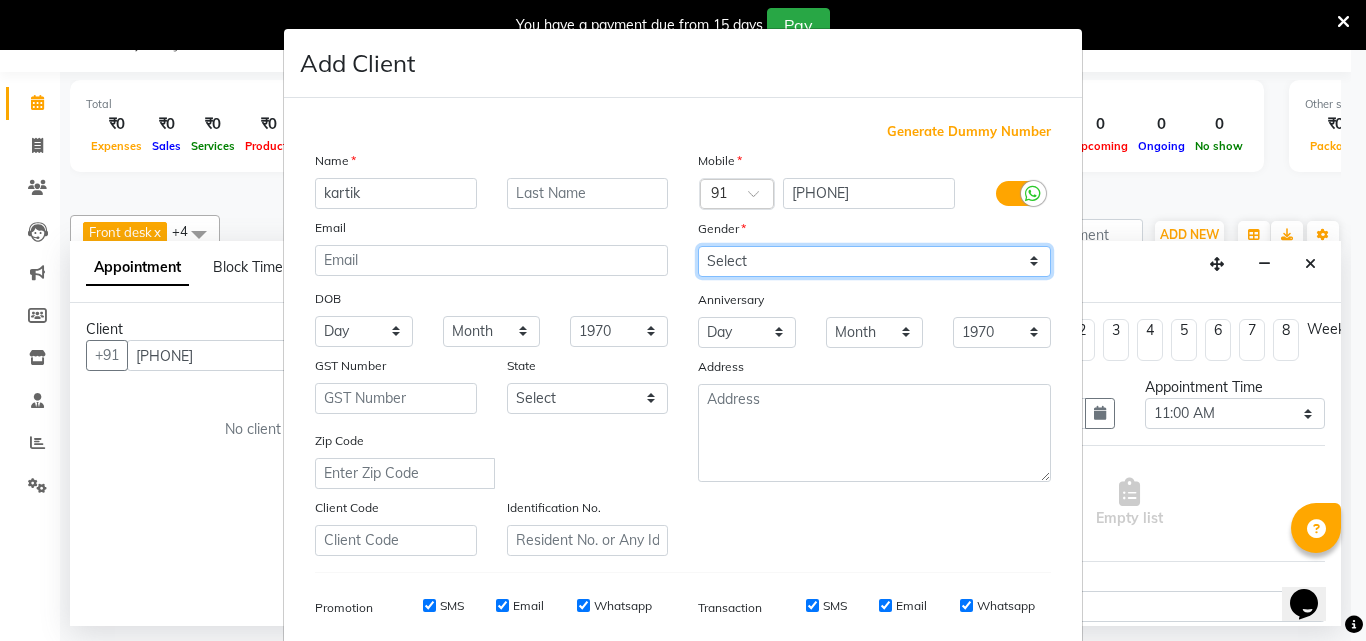 select on "male" 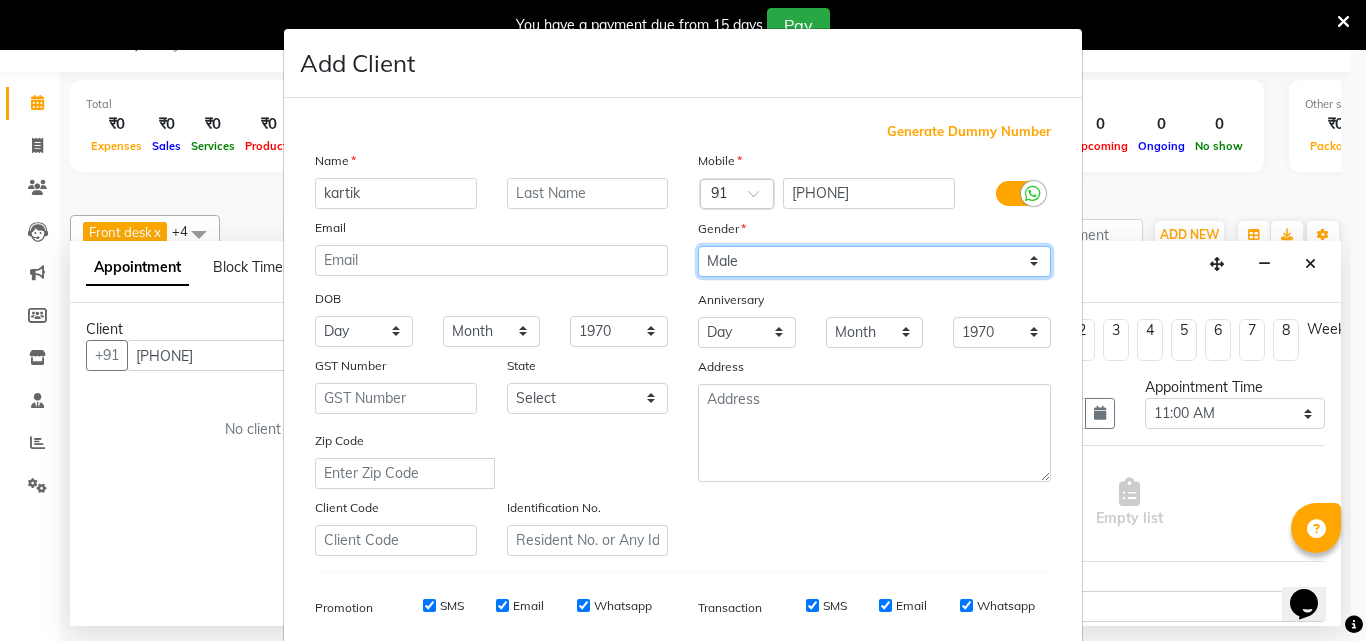 click on "Select Male Female Other Prefer Not To Say" at bounding box center (874, 261) 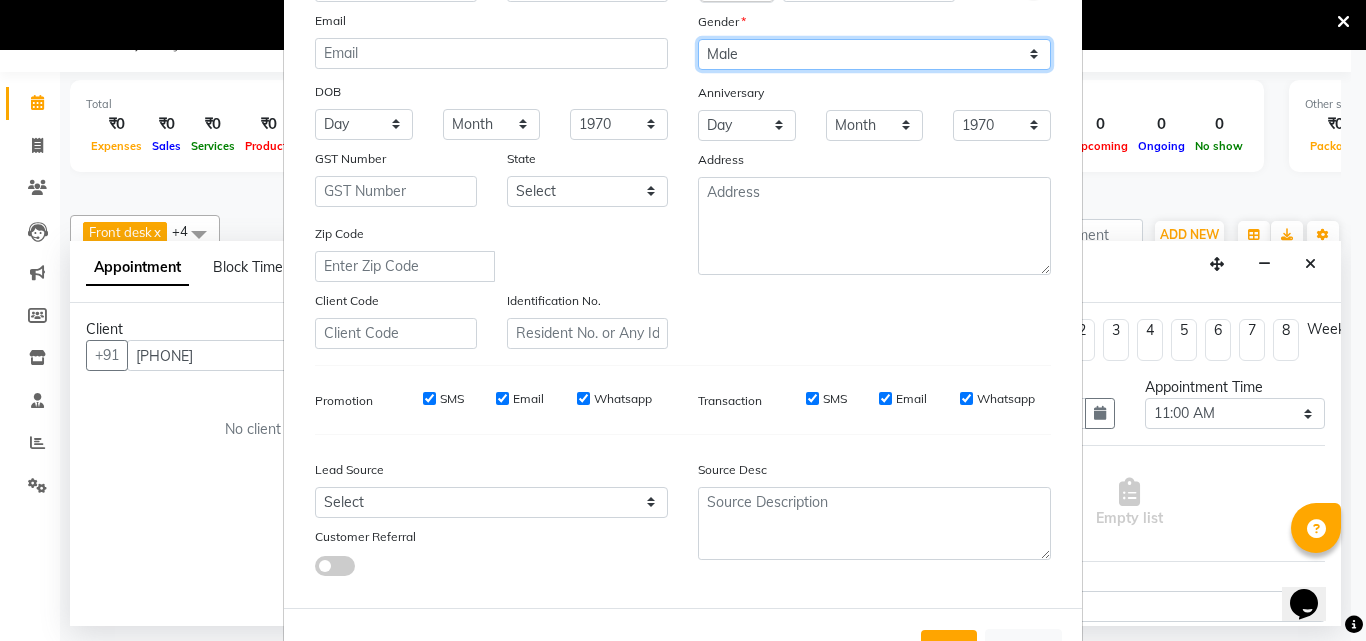 scroll, scrollTop: 273, scrollLeft: 0, axis: vertical 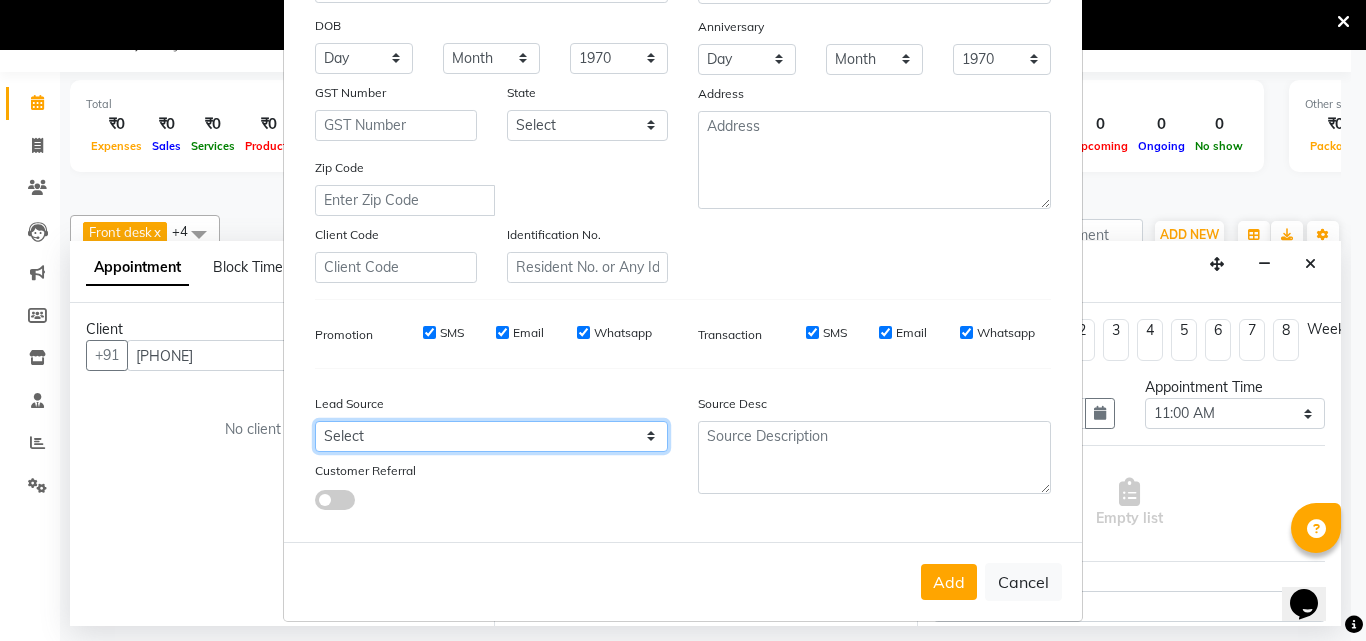 click on "Select Walk-in Referral Internet Friend Word of Mouth Advertisement Facebook JustDial Google Other" at bounding box center (491, 436) 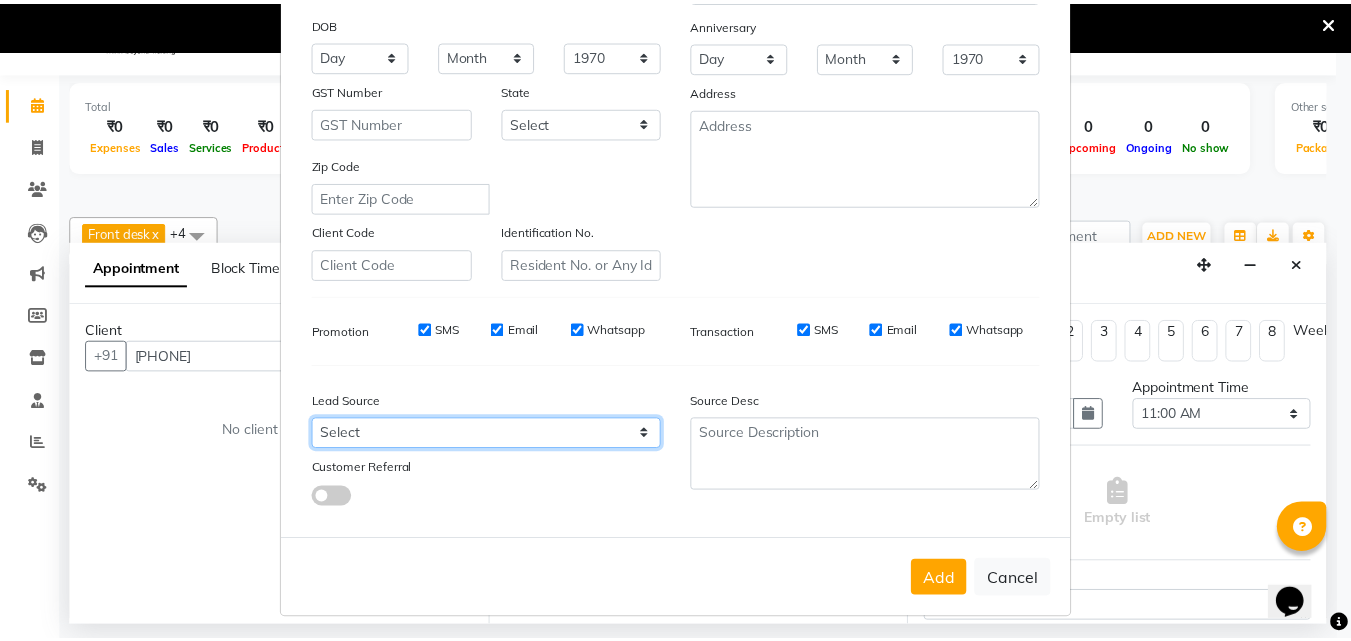 scroll, scrollTop: 275, scrollLeft: 0, axis: vertical 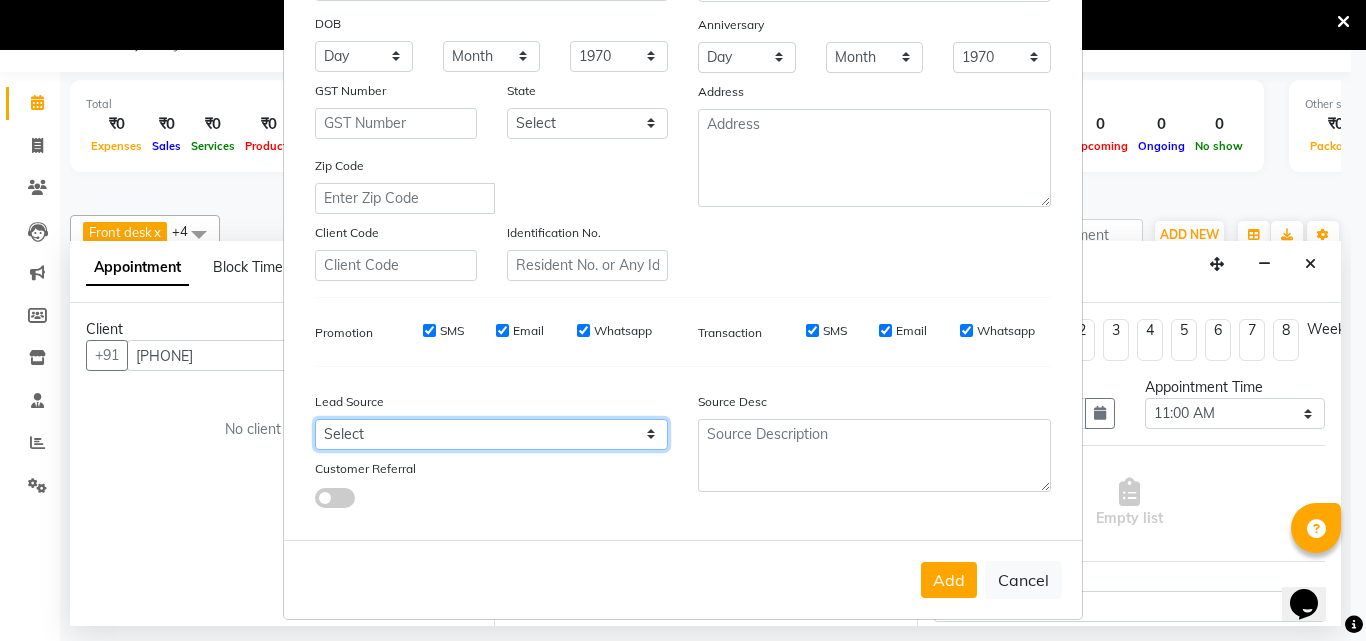 click on "Select Walk-in Referral Internet Friend Word of Mouth Advertisement Facebook JustDial Google Other" at bounding box center [491, 434] 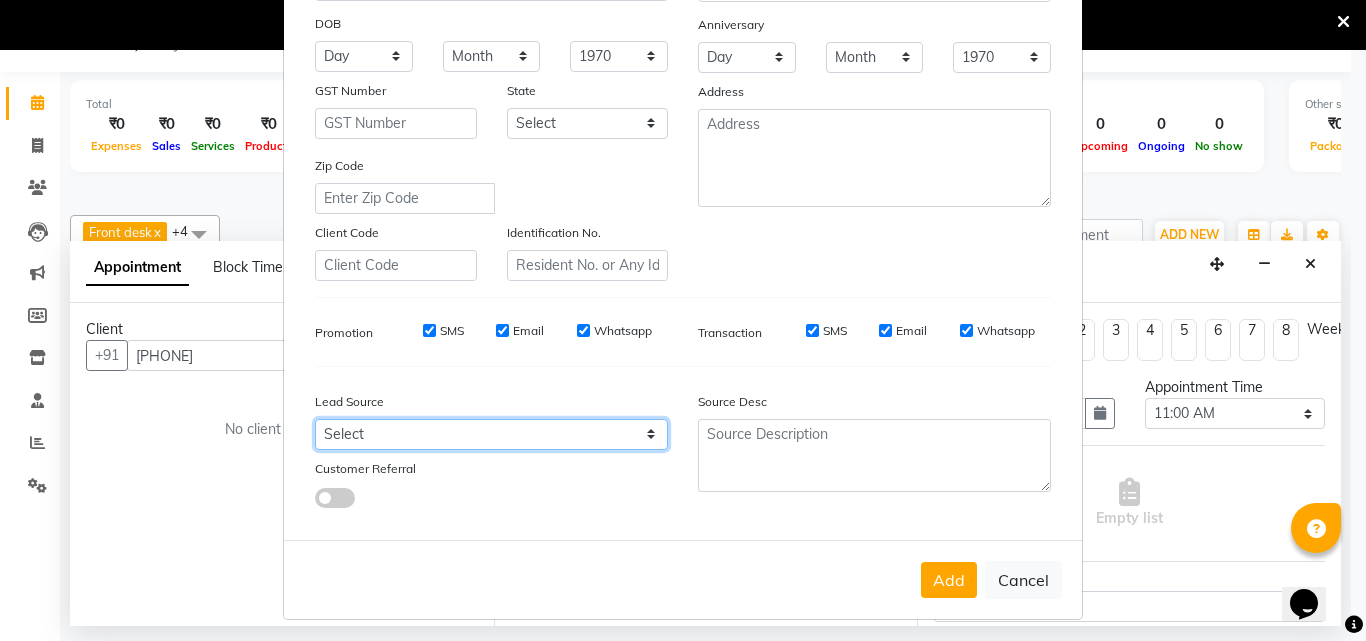 click on "Select Walk-in Referral Internet Friend Word of Mouth Advertisement Facebook JustDial Google Other" at bounding box center [491, 434] 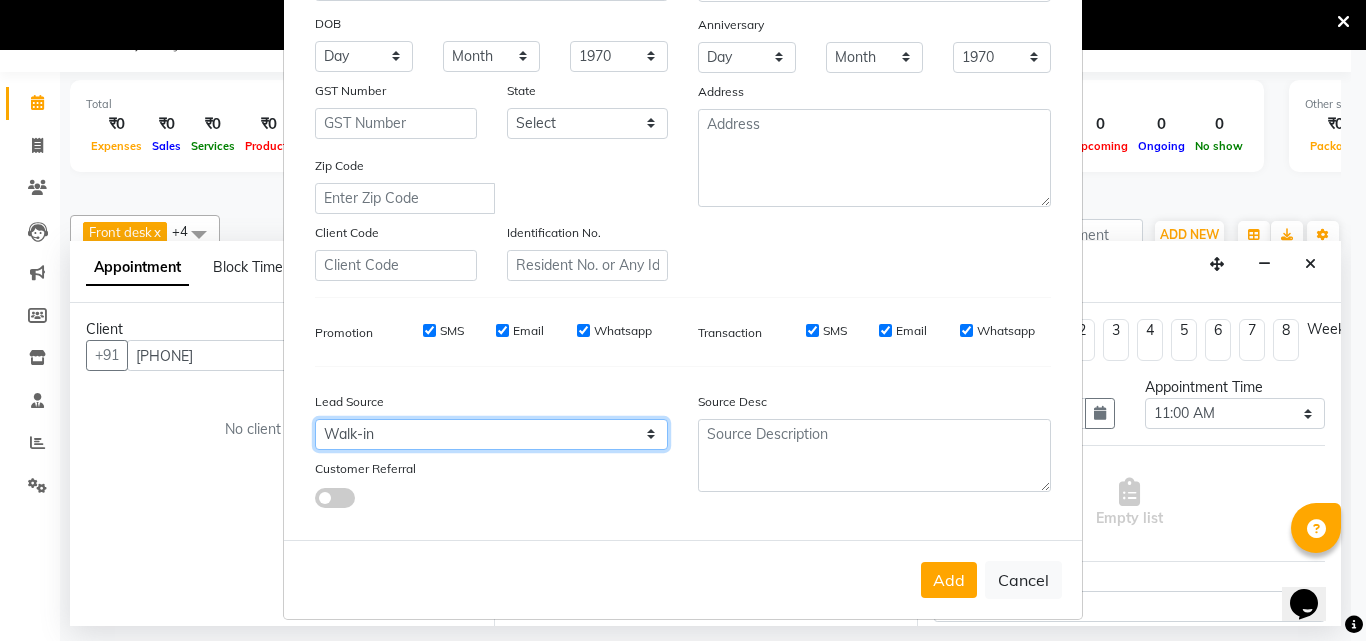 click on "Select Walk-in Referral Internet Friend Word of Mouth Advertisement Facebook JustDial Google Other" at bounding box center [491, 434] 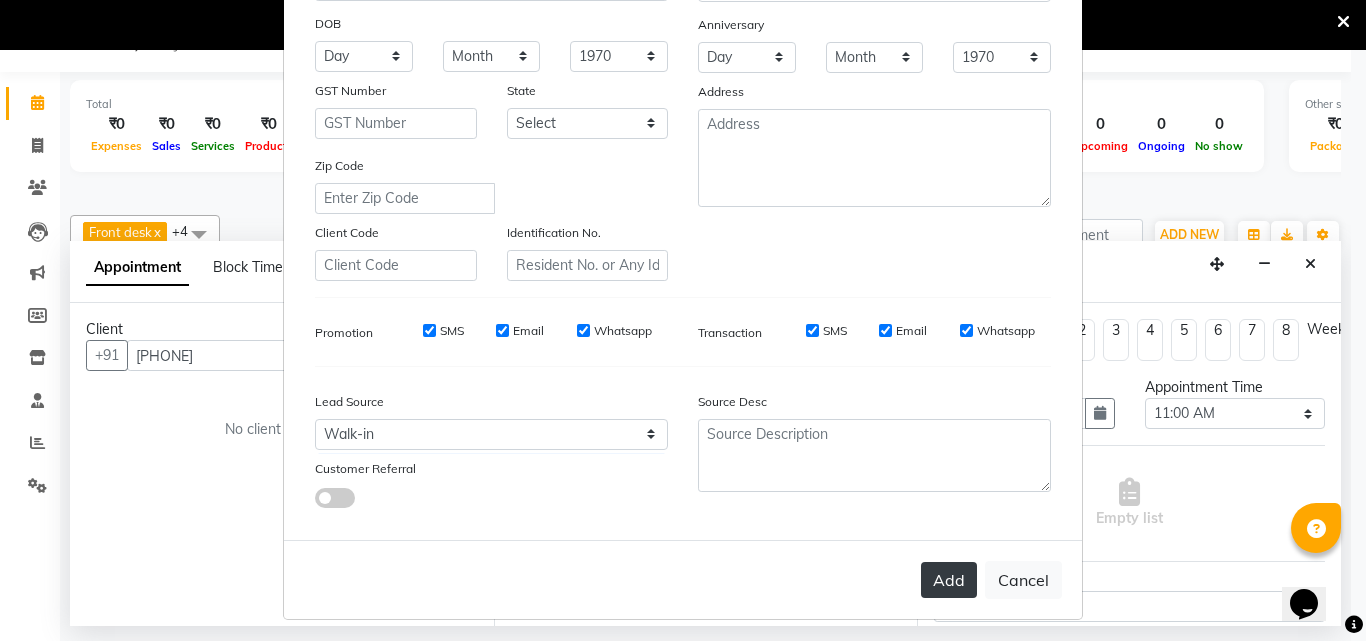 click on "Add" at bounding box center (949, 580) 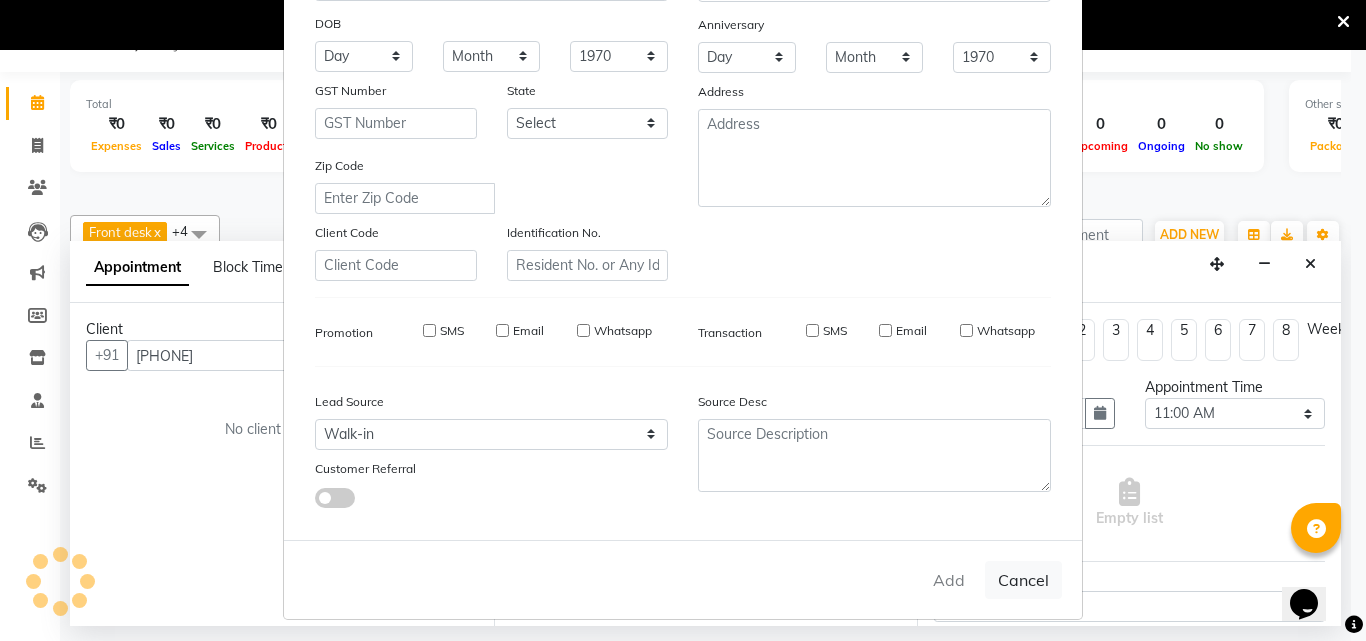type 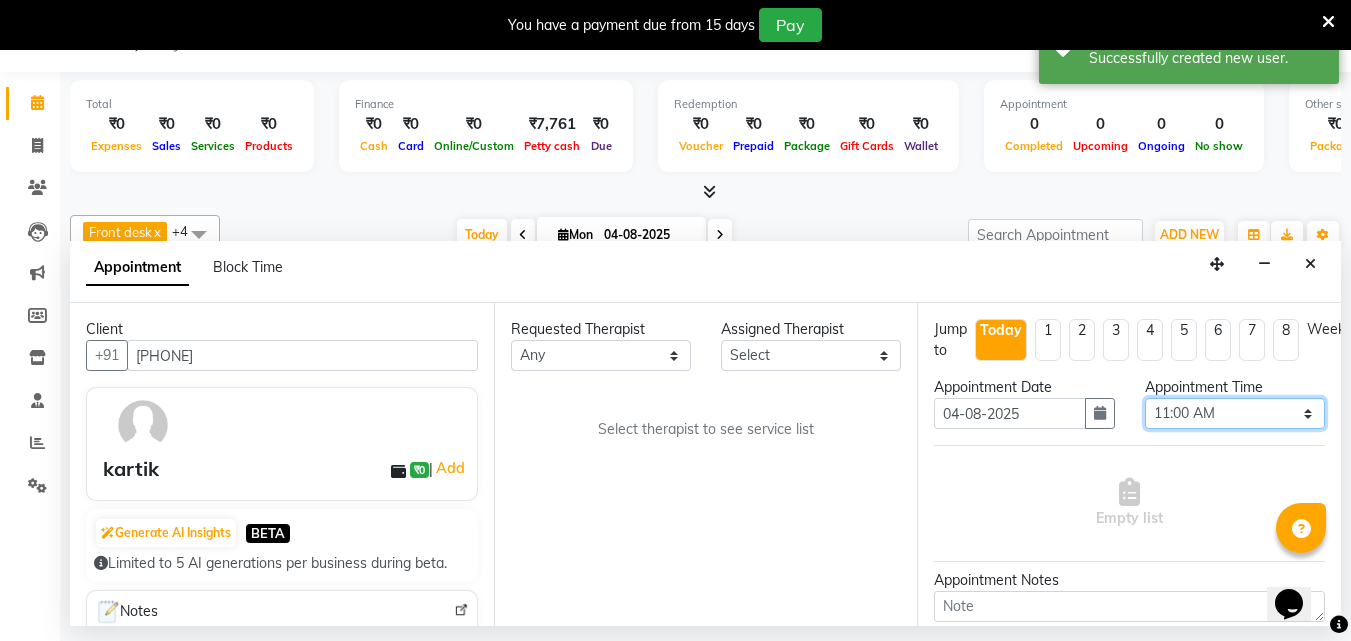 click on "Select 11:00 AM 11:15 AM 11:30 AM 11:45 AM 12:00 PM 12:15 PM 12:30 PM 12:45 PM 01:00 PM 01:15 PM 01:30 PM 01:45 PM 02:00 PM 02:15 PM 02:30 PM 02:45 PM 03:00 PM 03:15 PM 03:30 PM 03:45 PM 04:00 PM 04:15 PM 04:30 PM 04:45 PM 05:00 PM 05:15 PM 05:30 PM 05:45 PM 06:00 PM 06:15 PM 06:30 PM 06:45 PM 07:00 PM 07:15 PM 07:30 PM 07:45 PM 08:00 PM 08:15 PM 08:30 PM 08:45 PM 09:00 PM 09:15 PM 09:30 PM 09:45 PM 10:00 PM 10:15 PM 10:30 PM 10:45 PM 11:00 PM" at bounding box center [1235, 413] 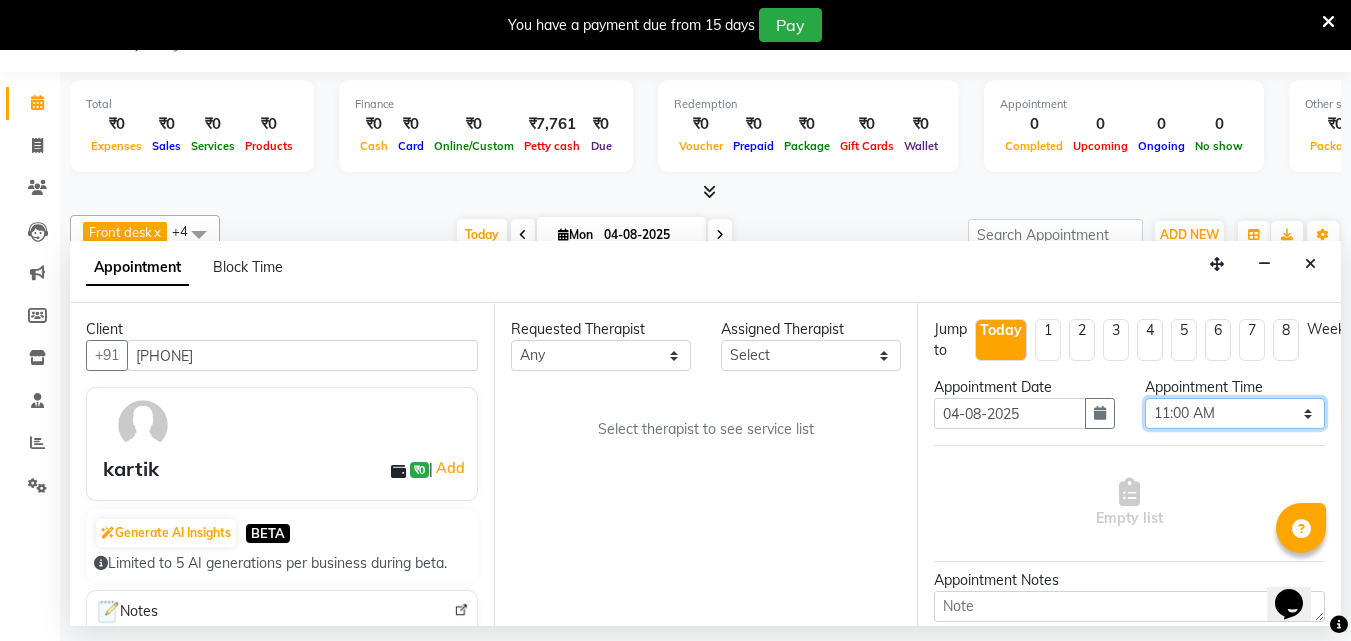 select on "720" 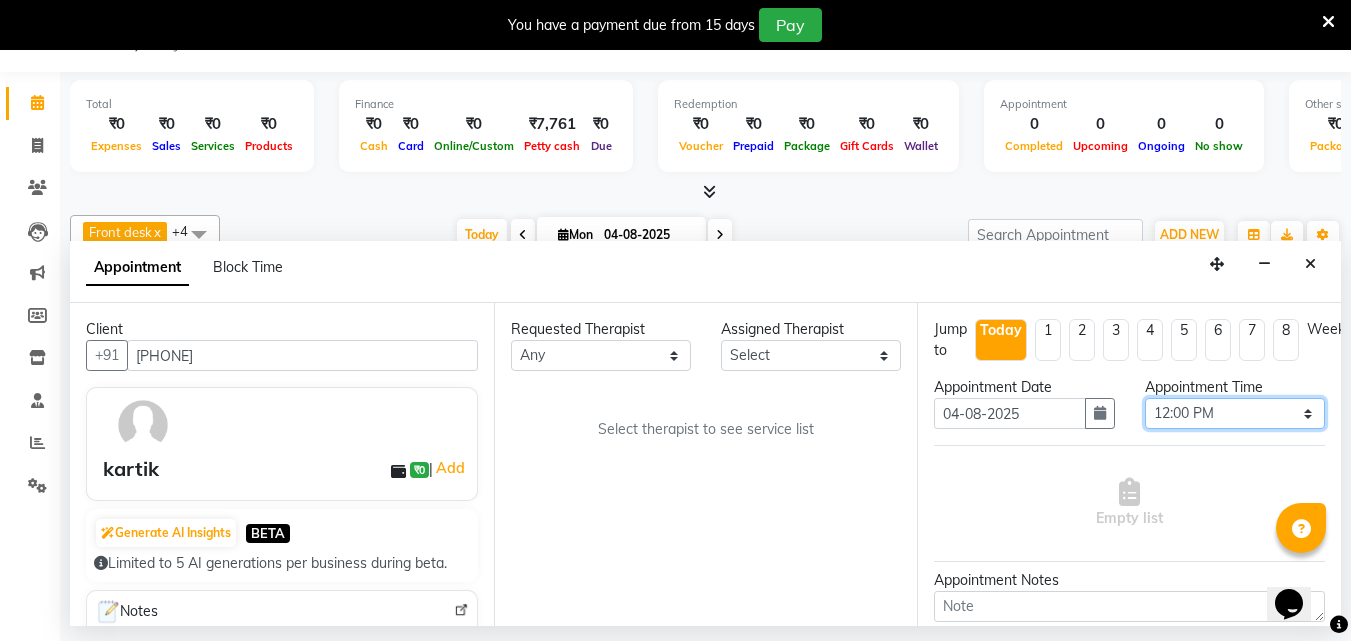 click on "Select 11:00 AM 11:15 AM 11:30 AM 11:45 AM 12:00 PM 12:15 PM 12:30 PM 12:45 PM 01:00 PM 01:15 PM 01:30 PM 01:45 PM 02:00 PM 02:15 PM 02:30 PM 02:45 PM 03:00 PM 03:15 PM 03:30 PM 03:45 PM 04:00 PM 04:15 PM 04:30 PM 04:45 PM 05:00 PM 05:15 PM 05:30 PM 05:45 PM 06:00 PM 06:15 PM 06:30 PM 06:45 PM 07:00 PM 07:15 PM 07:30 PM 07:45 PM 08:00 PM 08:15 PM 08:30 PM 08:45 PM 09:00 PM 09:15 PM 09:30 PM 09:45 PM 10:00 PM 10:15 PM 10:30 PM 10:45 PM 11:00 PM" at bounding box center [1235, 413] 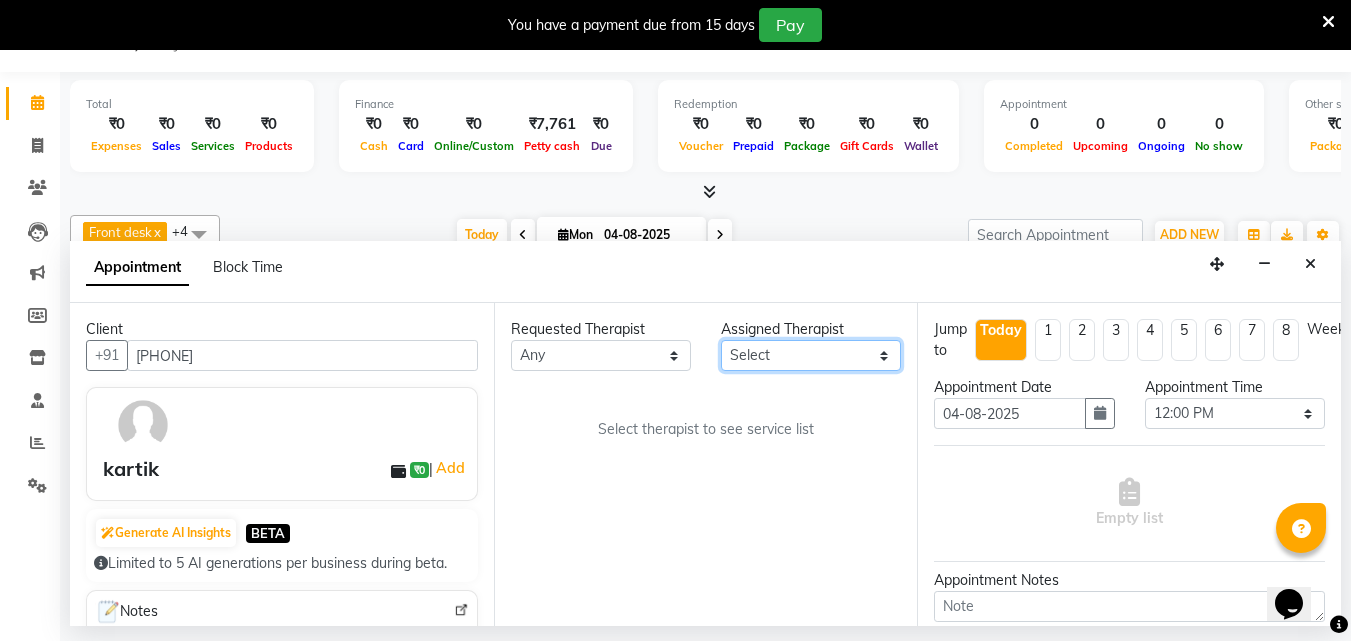 click on "Select Angeli Judy kimi Pari Vani" at bounding box center (811, 355) 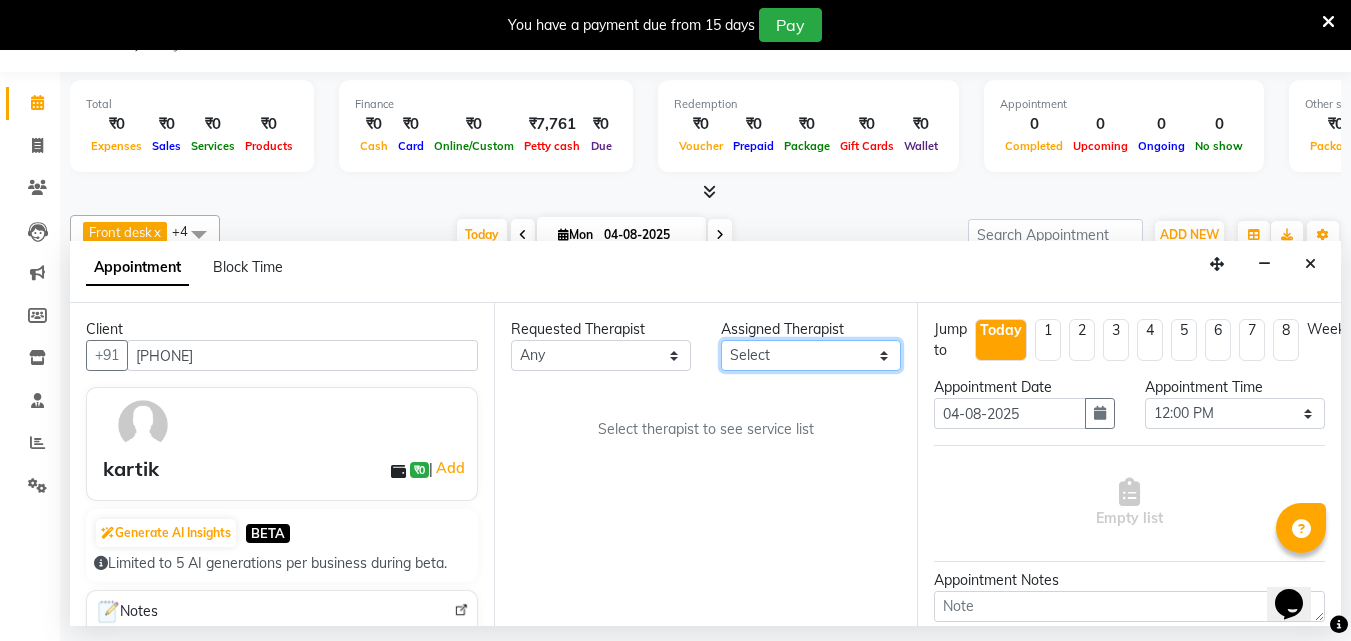 select on "84283" 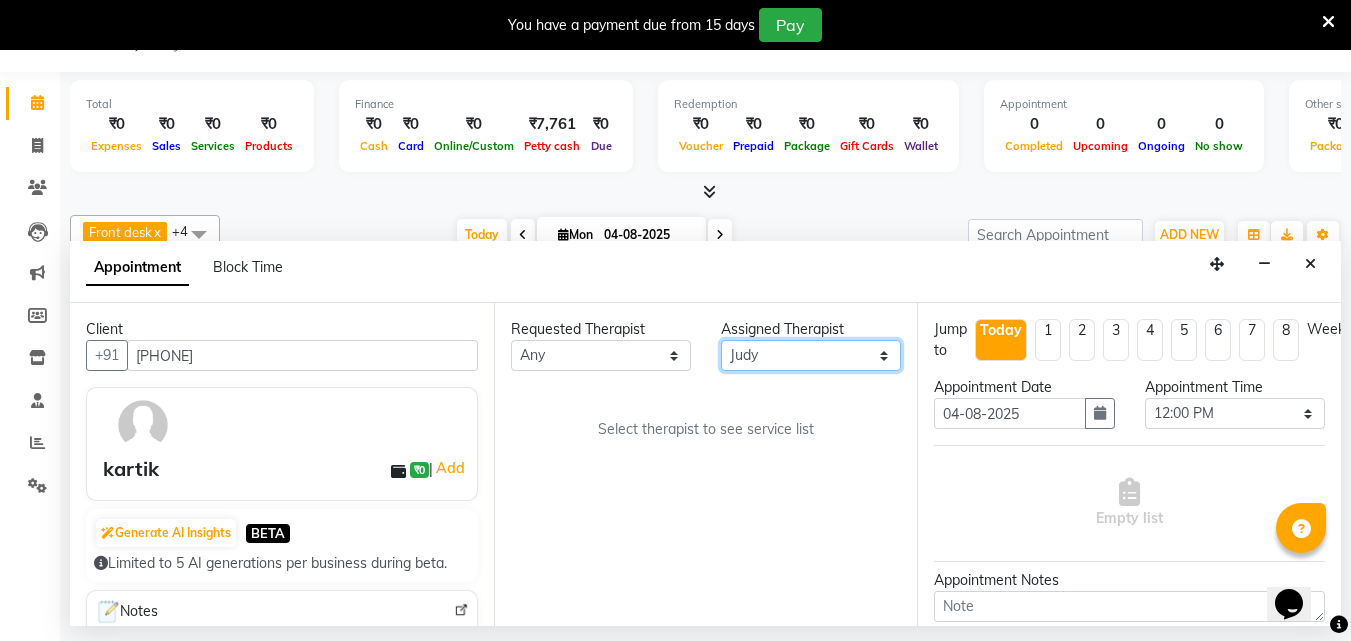 click on "Select Angeli Judy kimi Pari Vani" at bounding box center [811, 355] 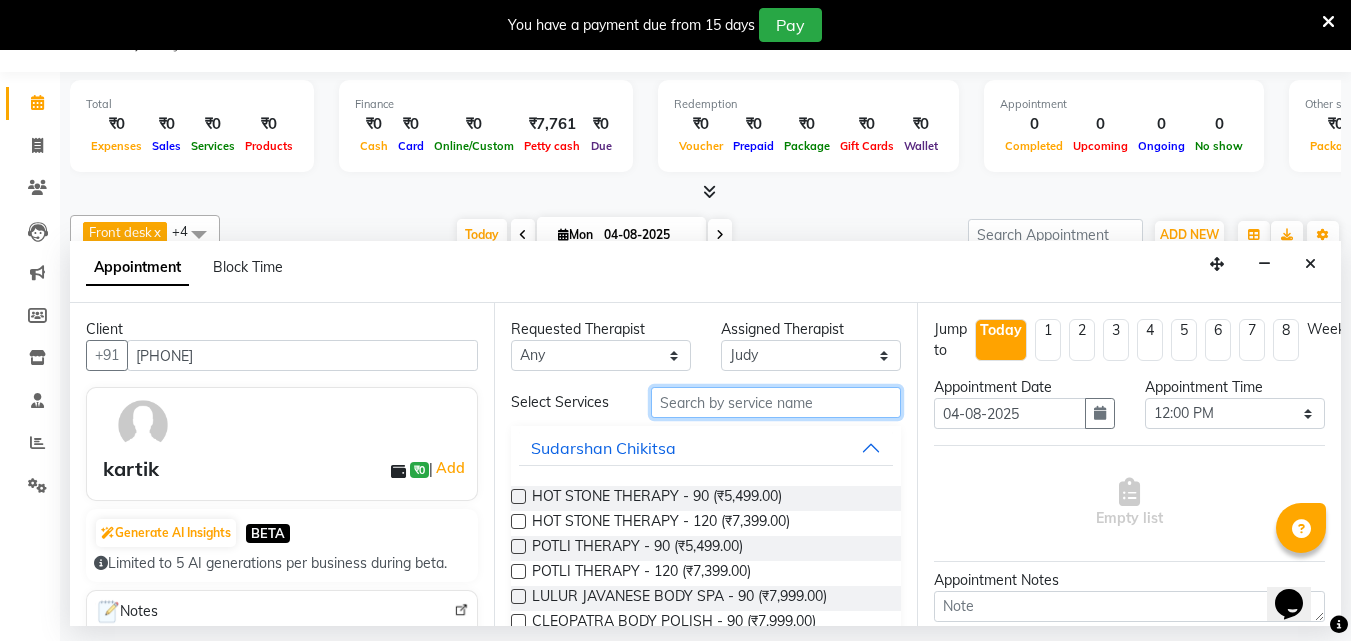 click at bounding box center [776, 402] 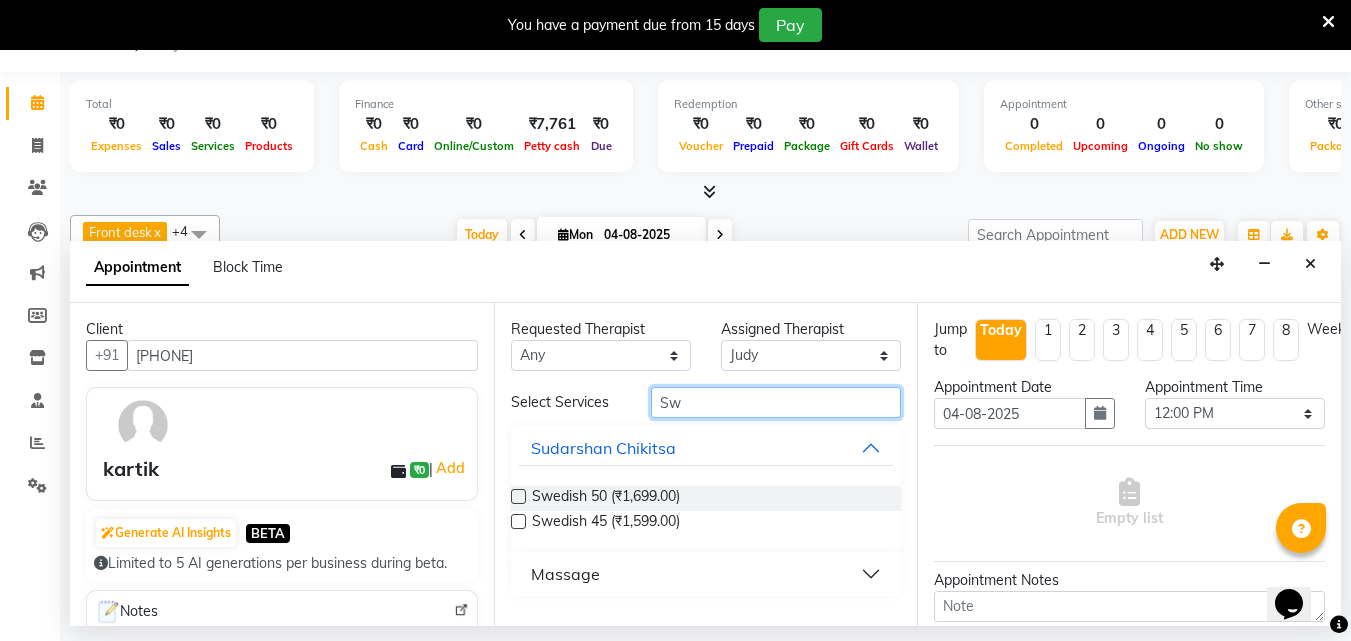 type on "Sw" 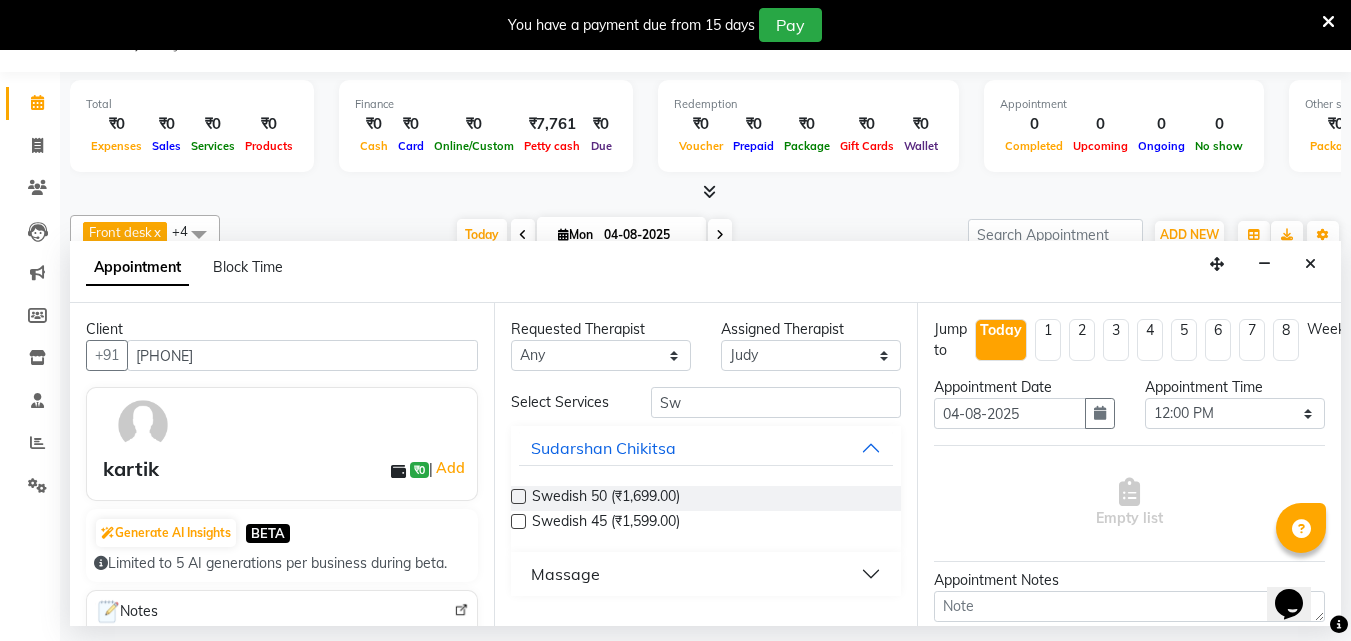 click on "Massage" at bounding box center [706, 574] 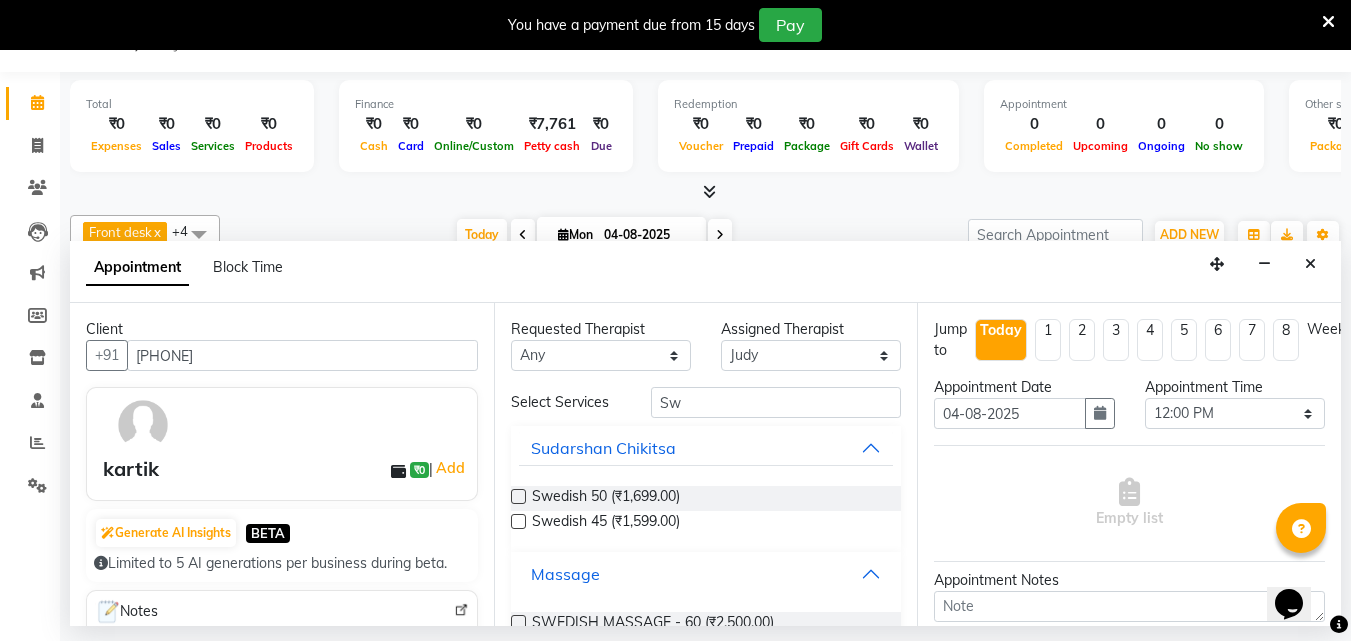 scroll, scrollTop: 93, scrollLeft: 0, axis: vertical 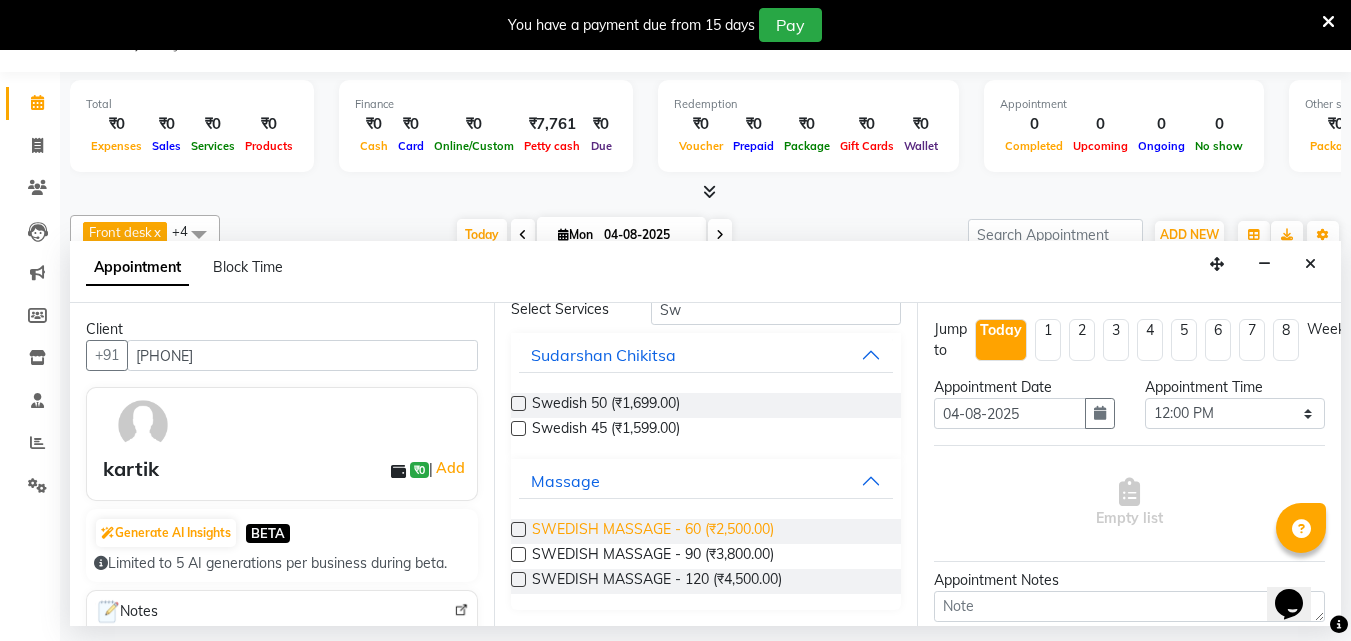 click on "SWEDISH MASSAGE - 60 (₹2,500.00)" at bounding box center [653, 531] 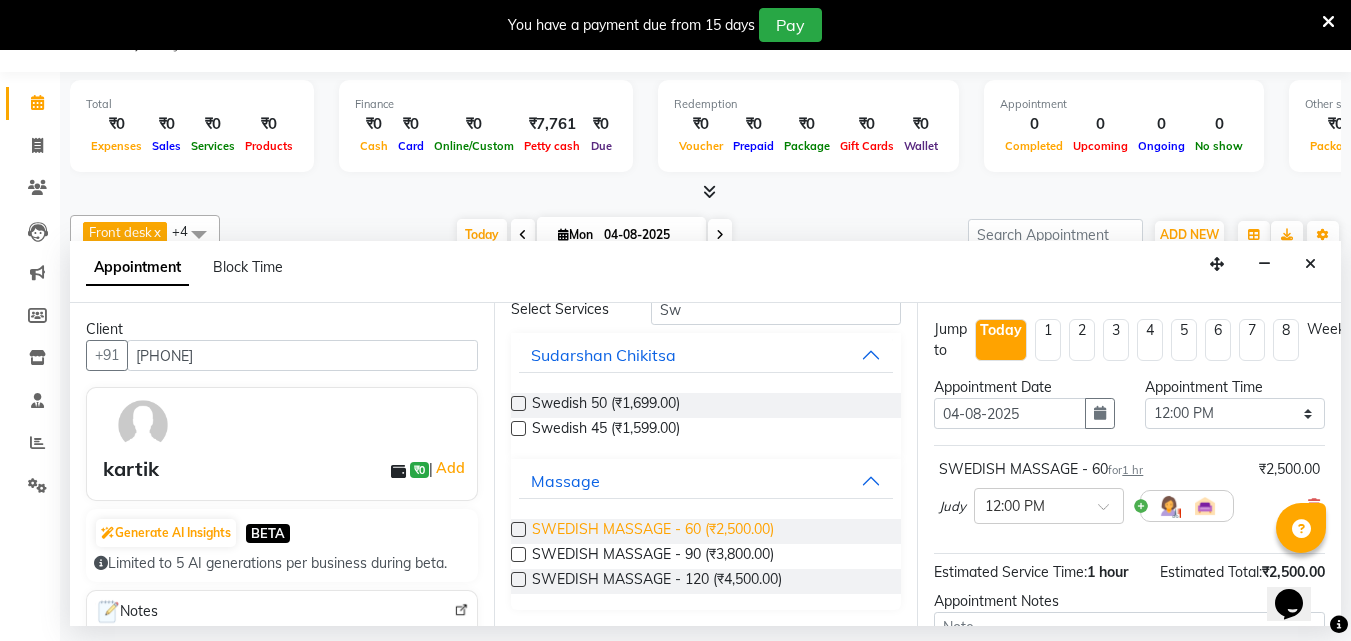 click on "SWEDISH MASSAGE - 60 (₹2,500.00)" at bounding box center (653, 531) 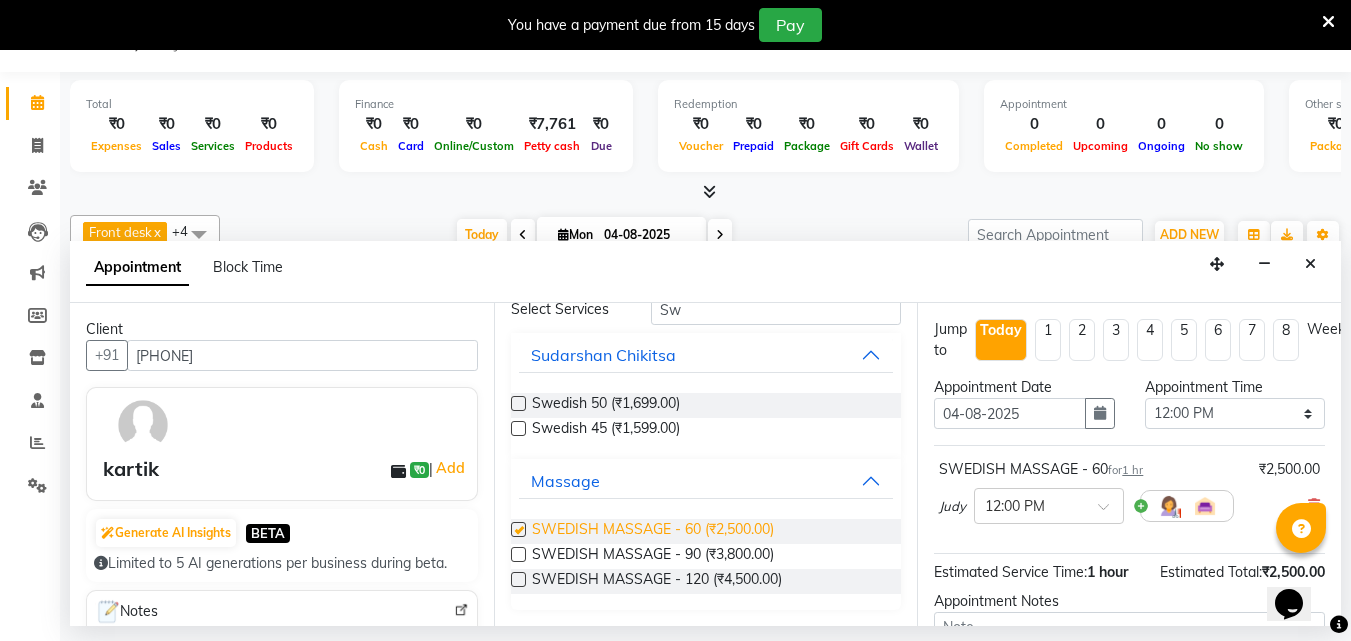 checkbox on "false" 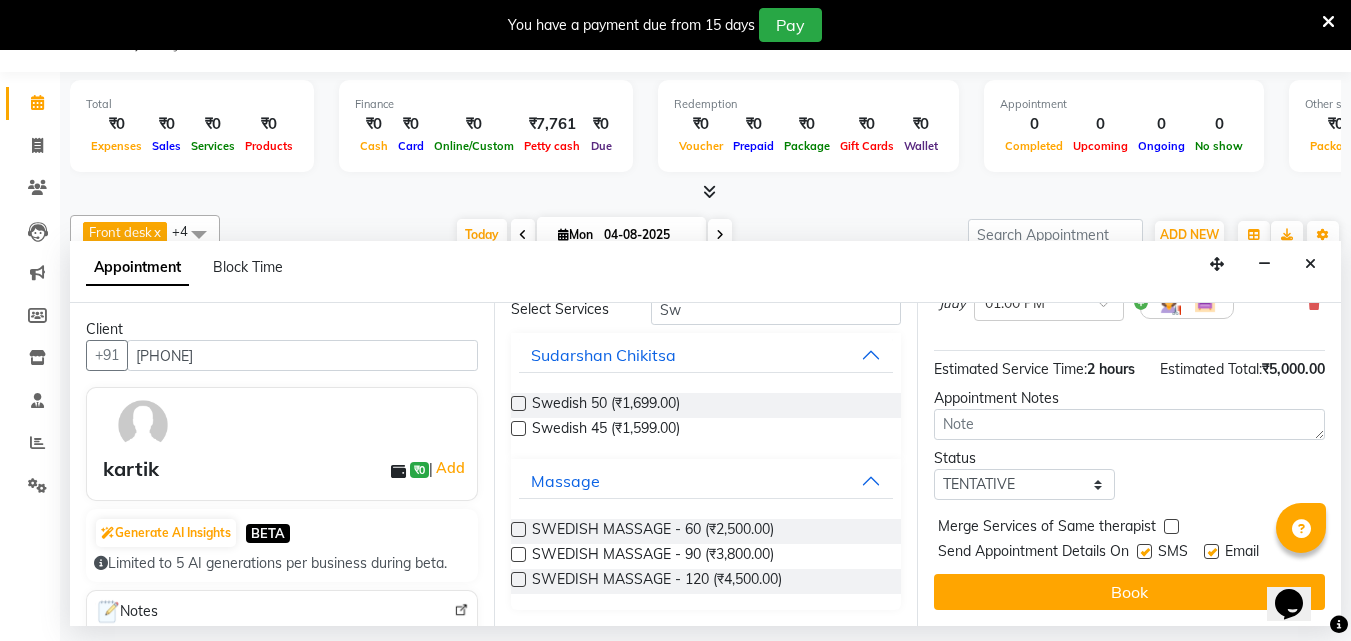 scroll, scrollTop: 330, scrollLeft: 0, axis: vertical 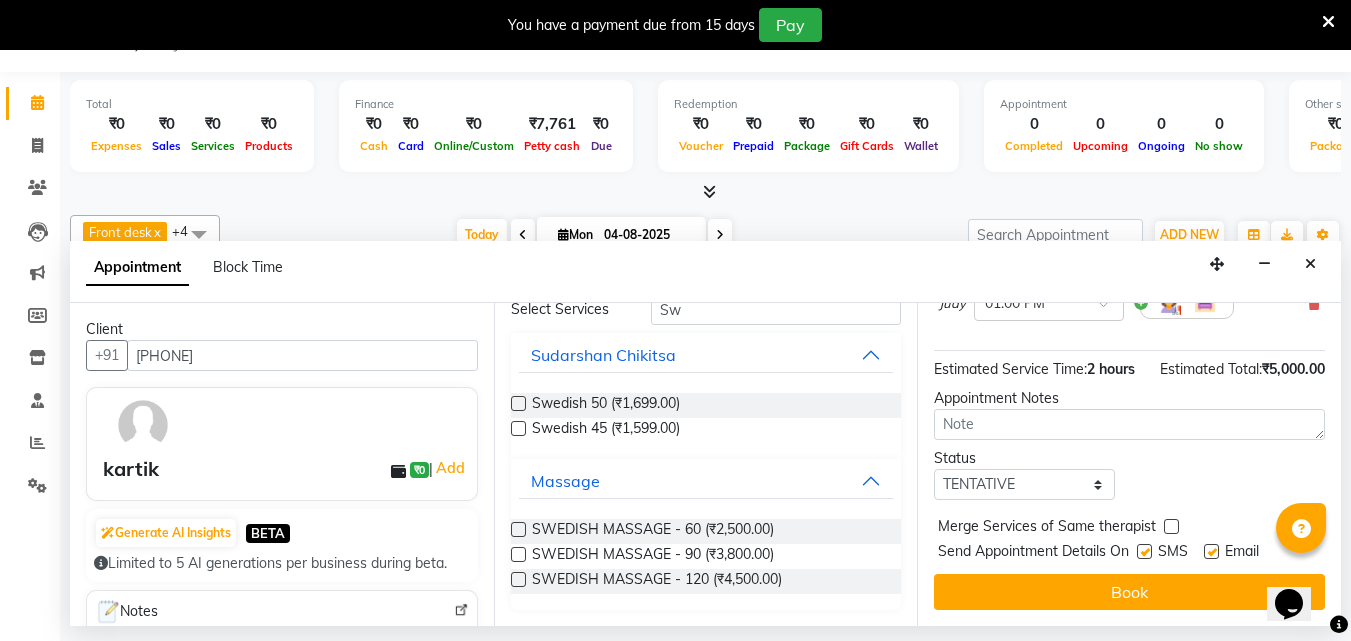 click at bounding box center (1144, 551) 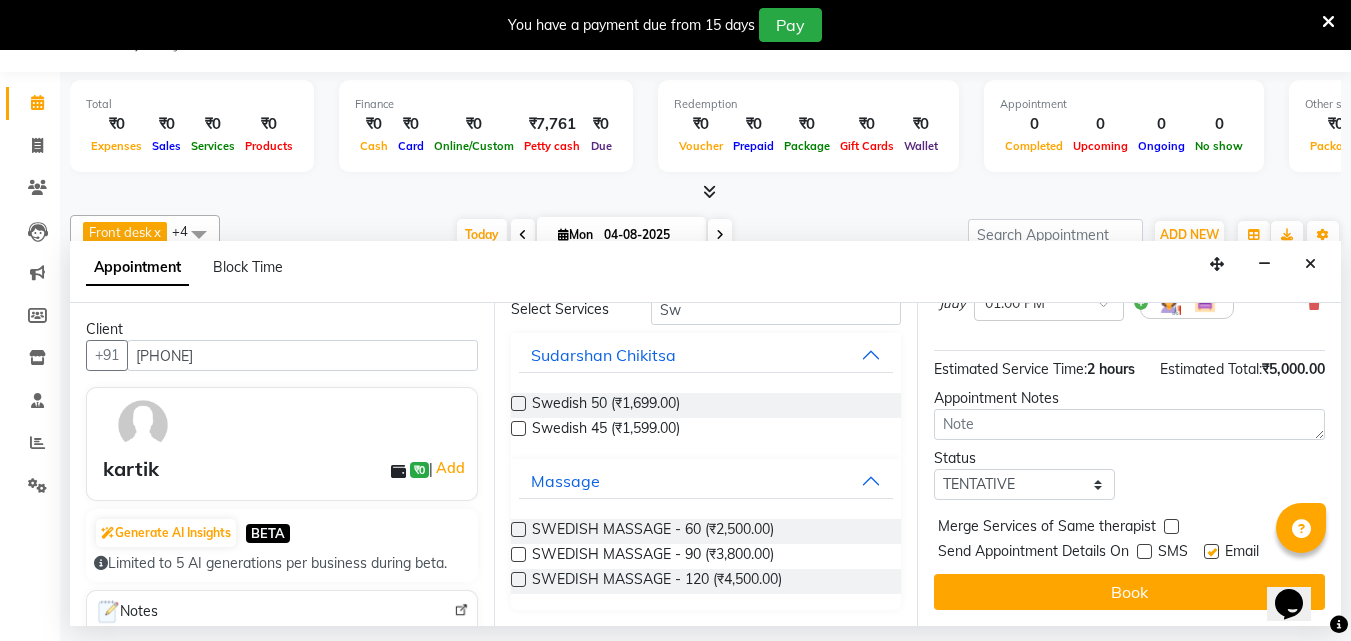 click at bounding box center (1211, 551) 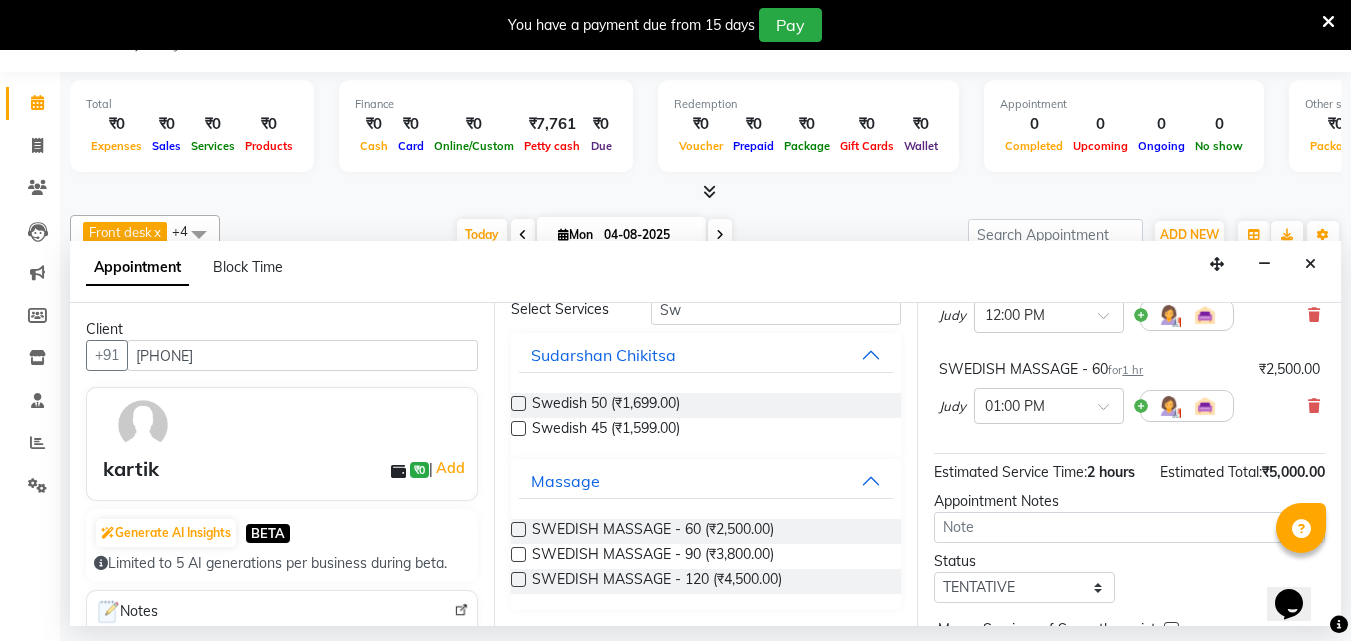 scroll, scrollTop: 190, scrollLeft: 0, axis: vertical 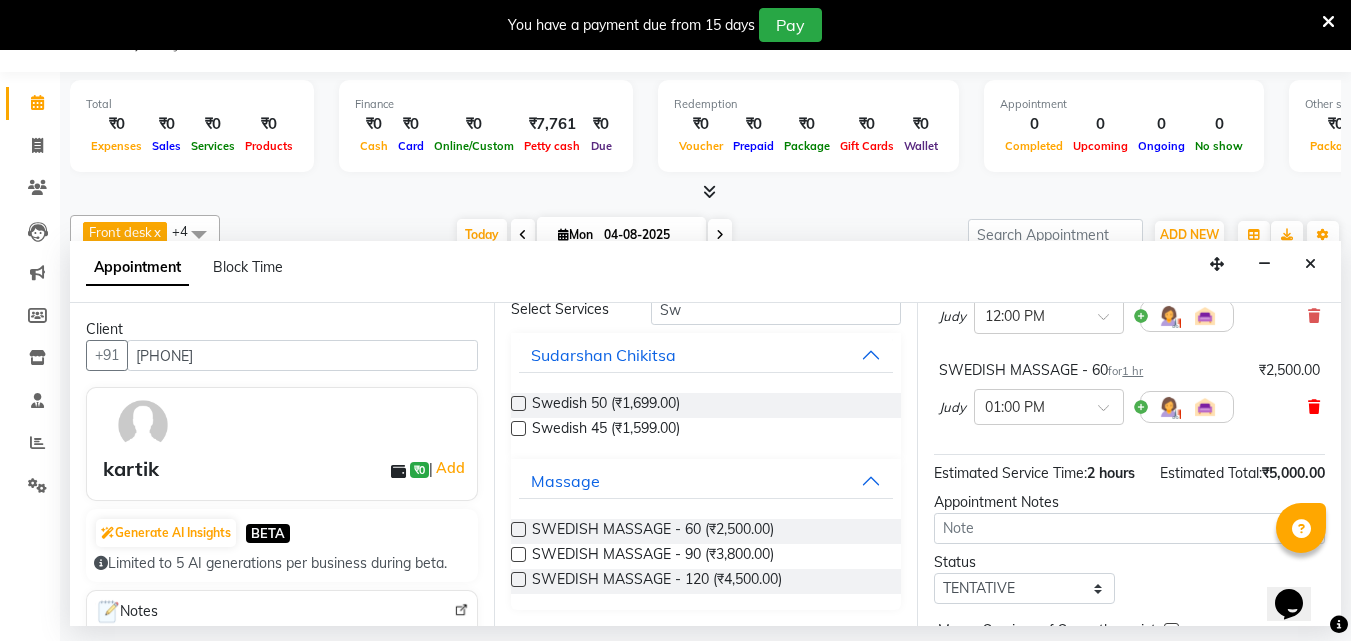 click at bounding box center (1314, 407) 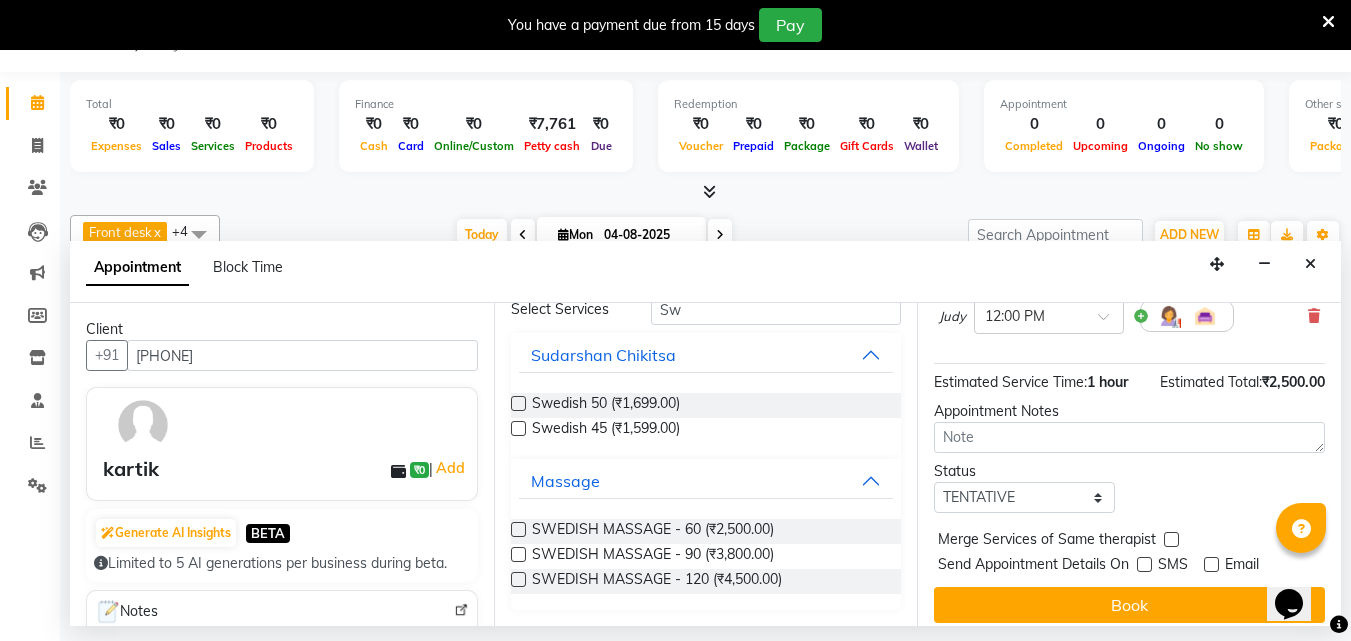 scroll, scrollTop: 218, scrollLeft: 0, axis: vertical 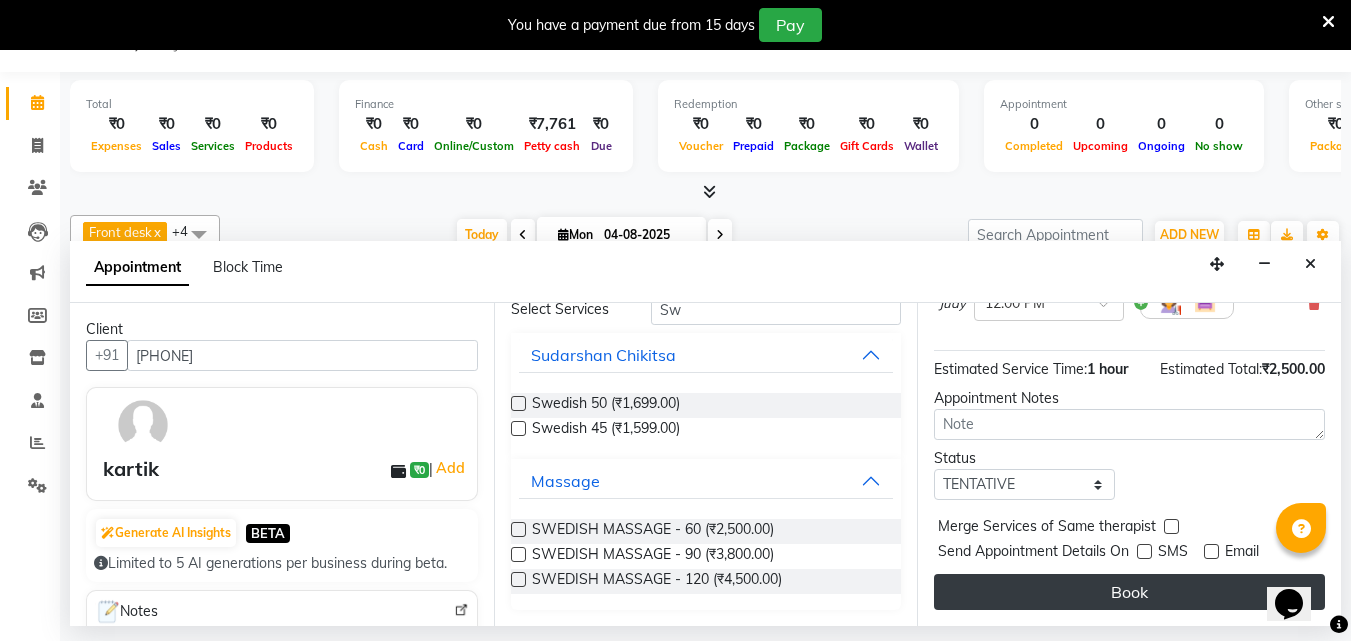click on "Book" at bounding box center (1129, 592) 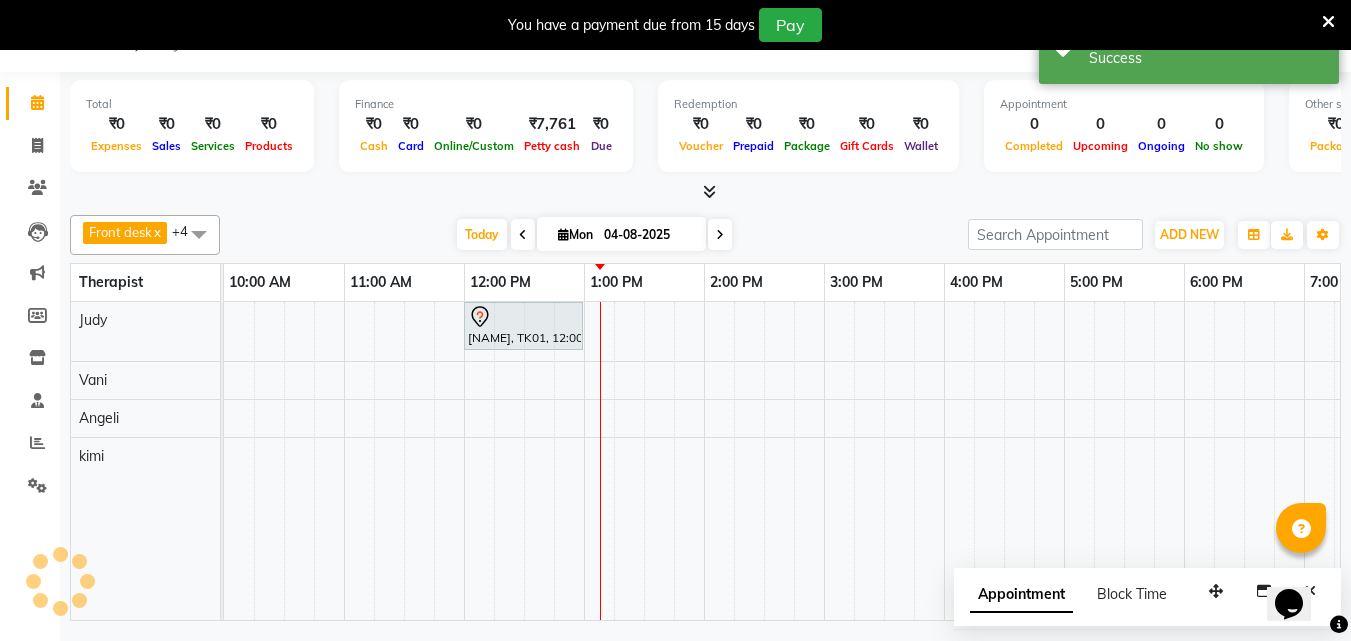scroll, scrollTop: 0, scrollLeft: 0, axis: both 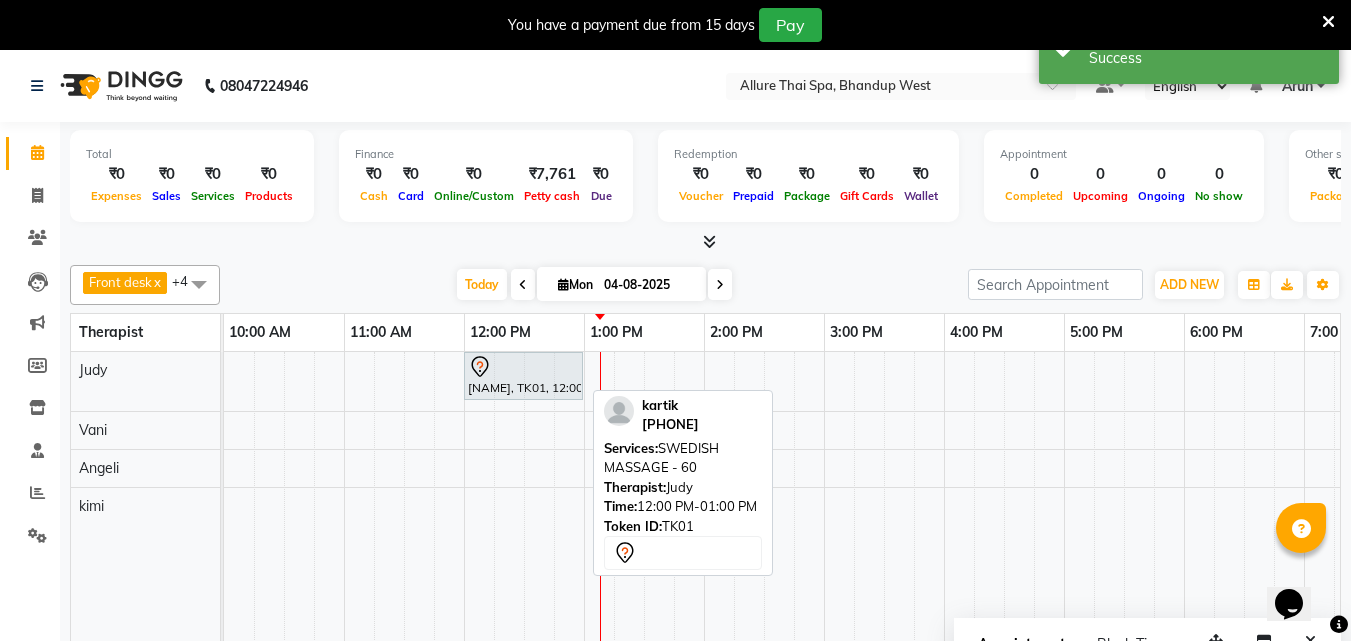 click on "[NAME], TK01, 12:00 PM-01:00 PM, SWEDISH MASSAGE - 60" at bounding box center [523, 376] 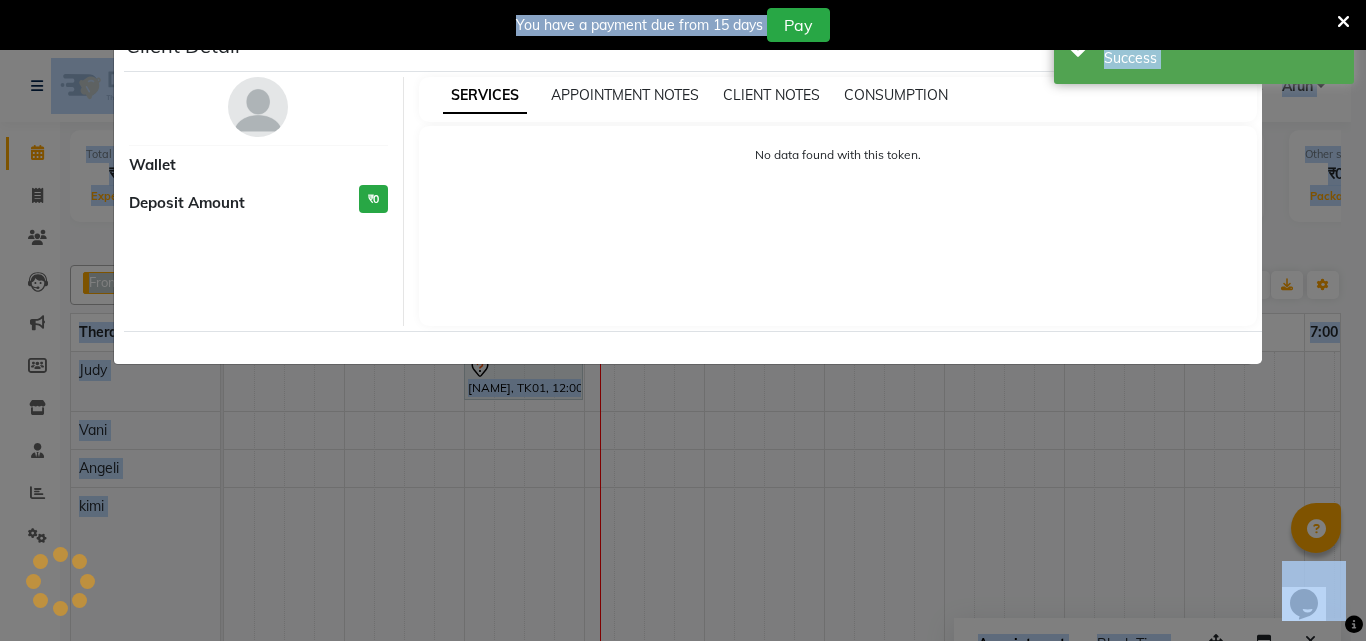 click on "Client Detail     Wallet Deposit Amount  ₹0  SERVICES APPOINTMENT NOTES CLIENT NOTES CONSUMPTION No data found with this token." 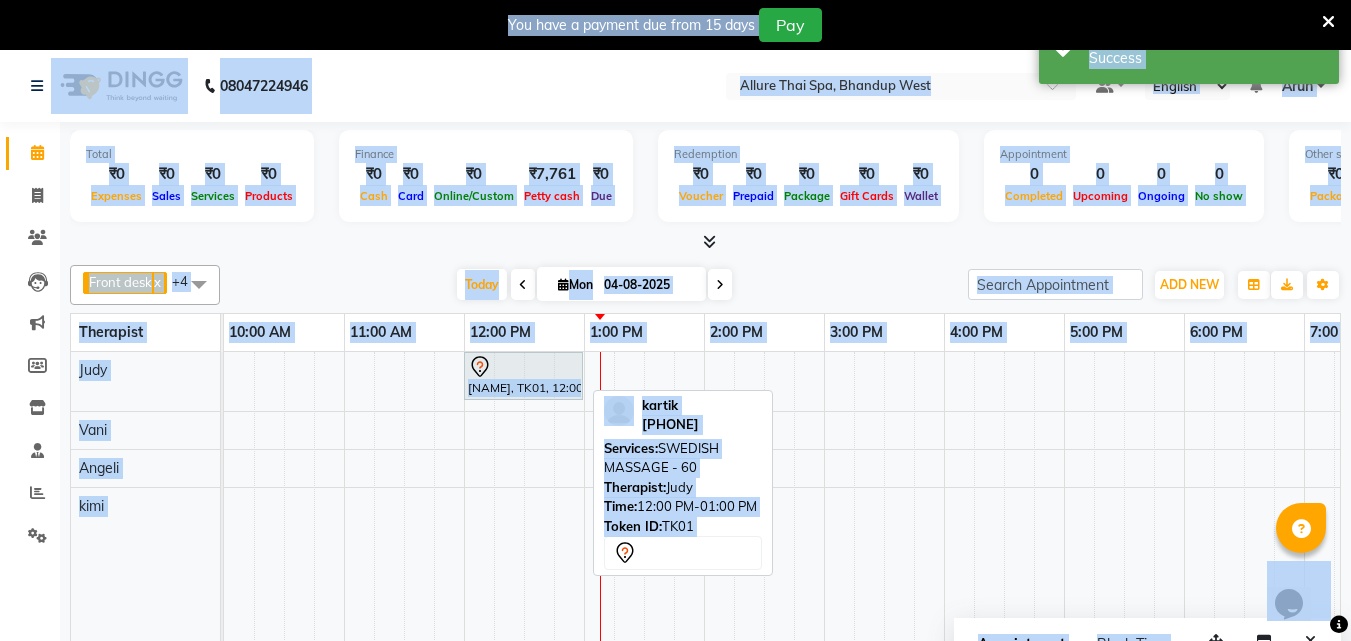 click on "[NAME], TK01, 12:00 PM-01:00 PM, SWEDISH MASSAGE - 60" at bounding box center [523, 376] 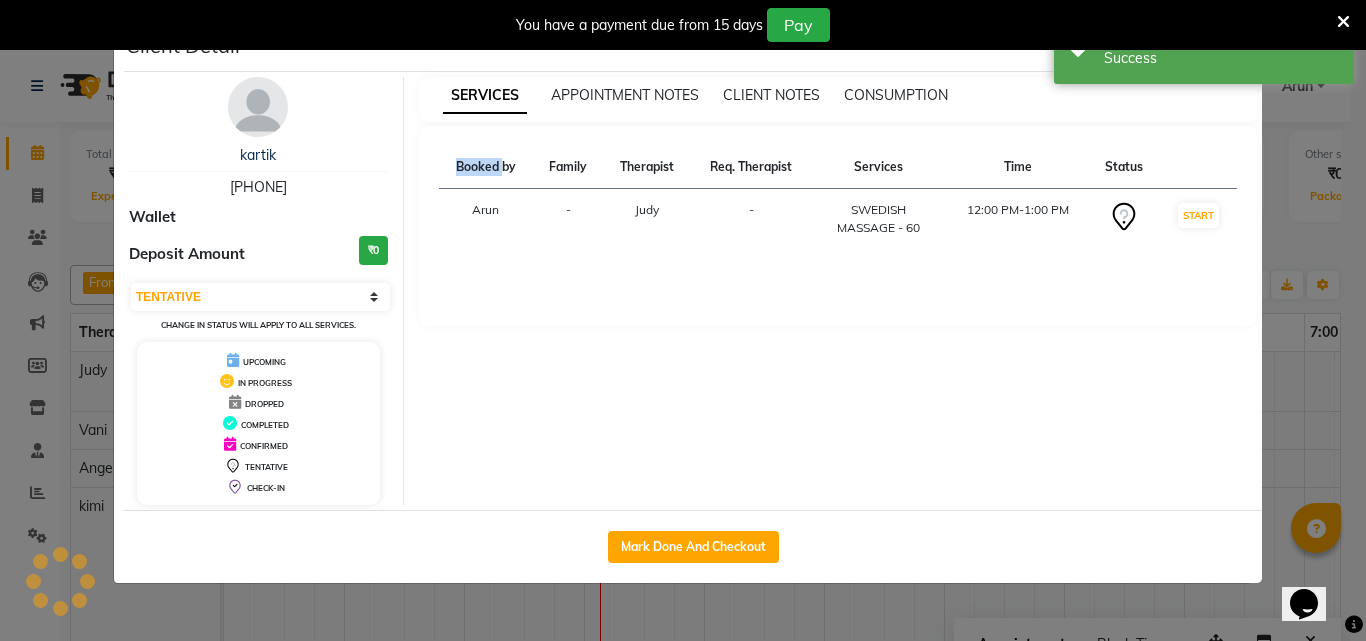 click on "SERVICES APPOINTMENT NOTES CLIENT NOTES CONSUMPTION Booked by Family Therapist Req. Therapist Services Time Status Arun - Judy - SWEDISH MASSAGE - 60 12:00 PM-1:00 PM START" at bounding box center [838, 291] 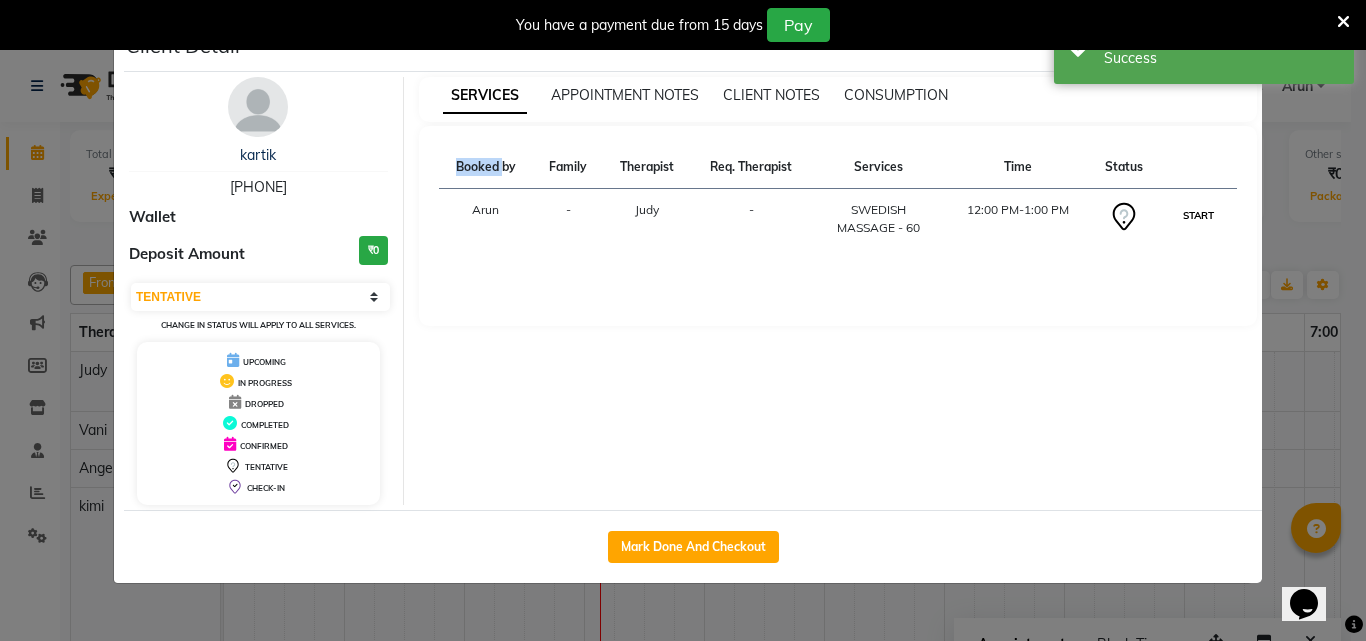 click on "START" at bounding box center [1198, 215] 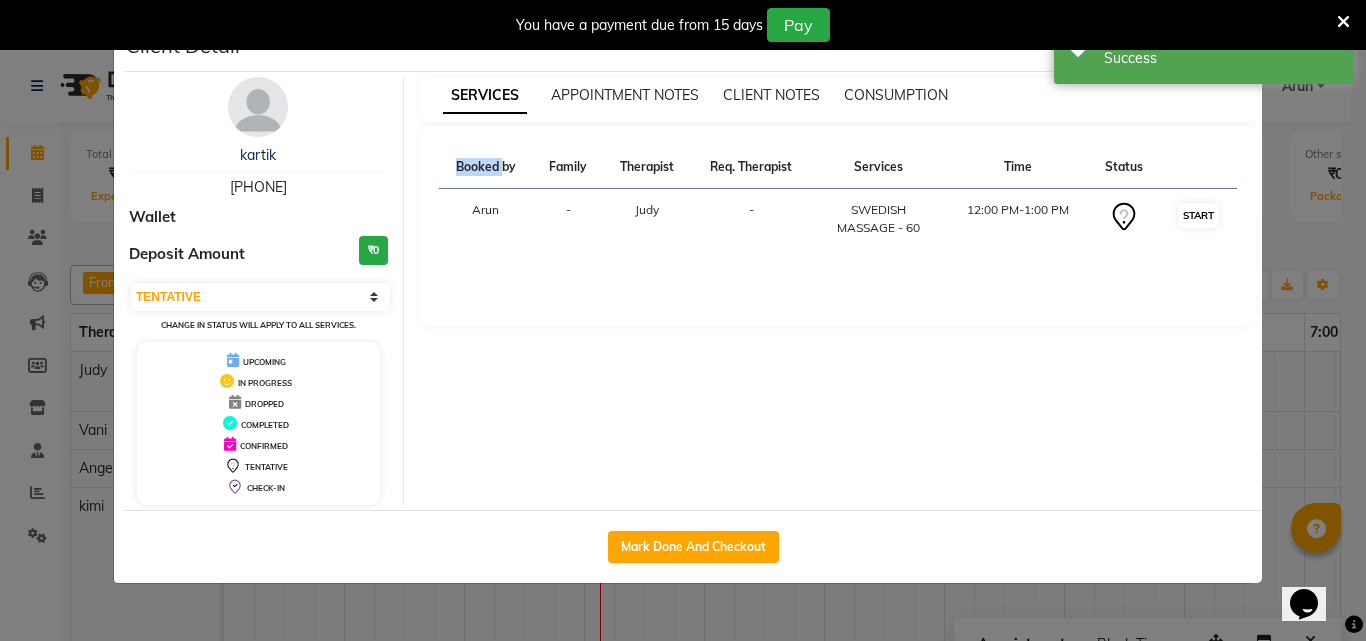 select on "1" 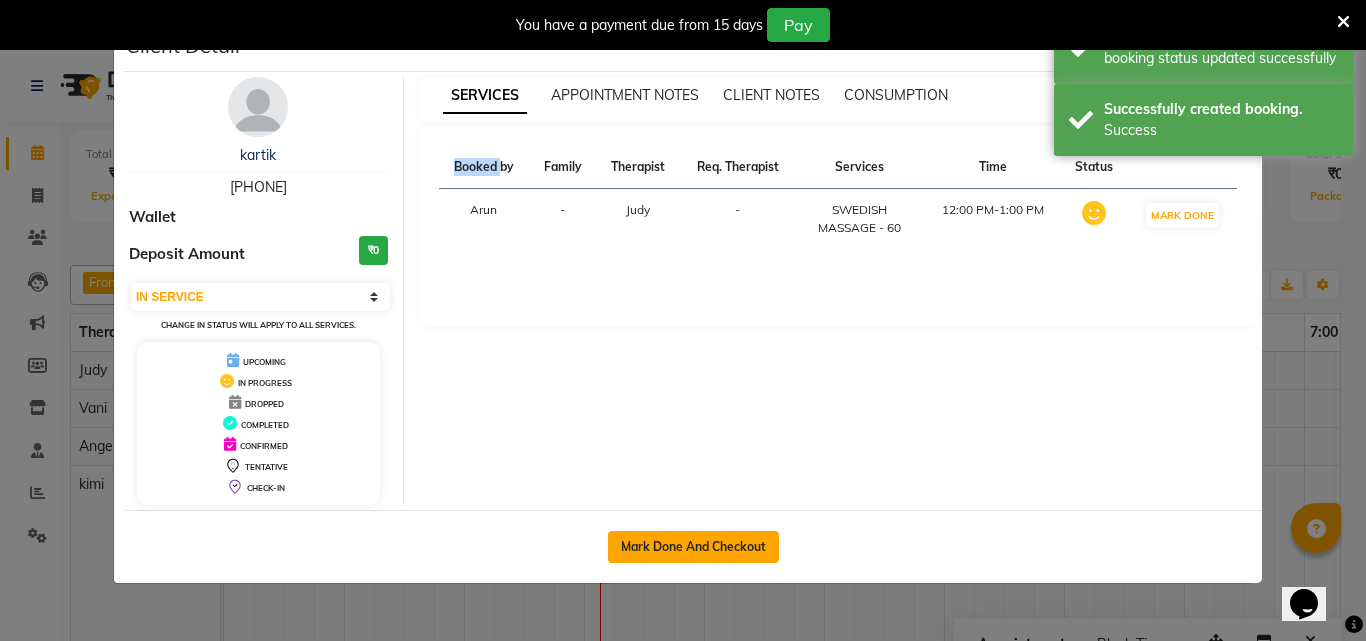 click on "Mark Done And Checkout" 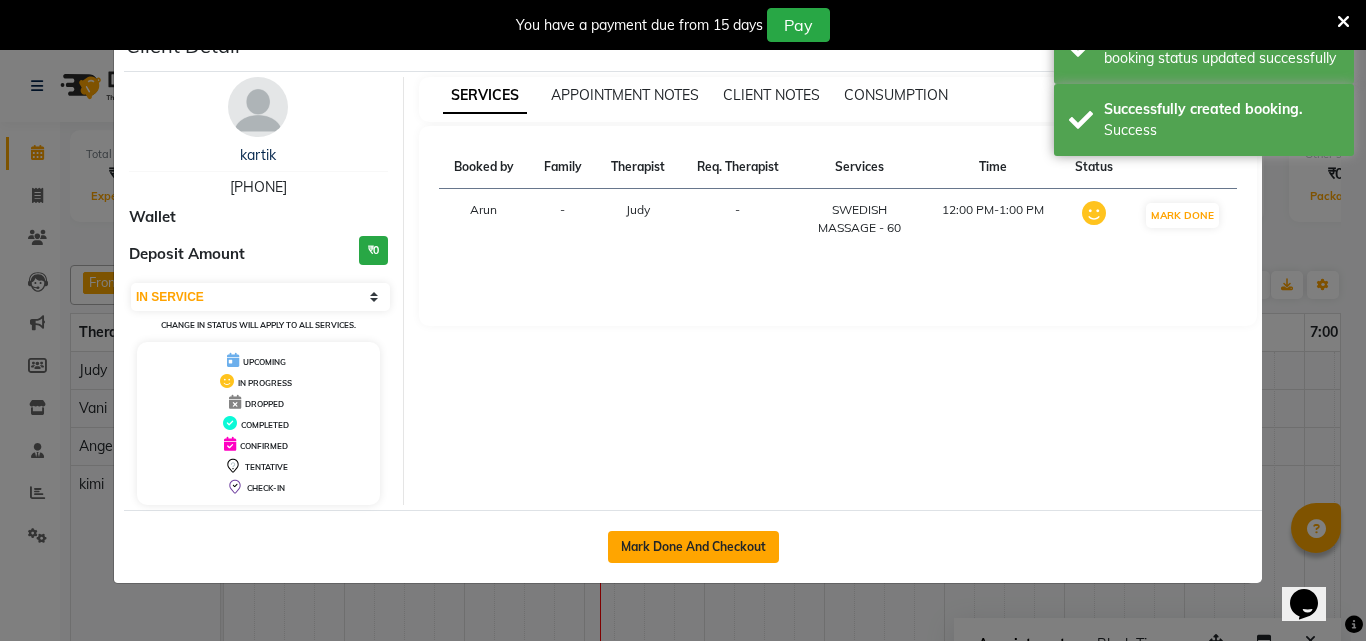 select on "service" 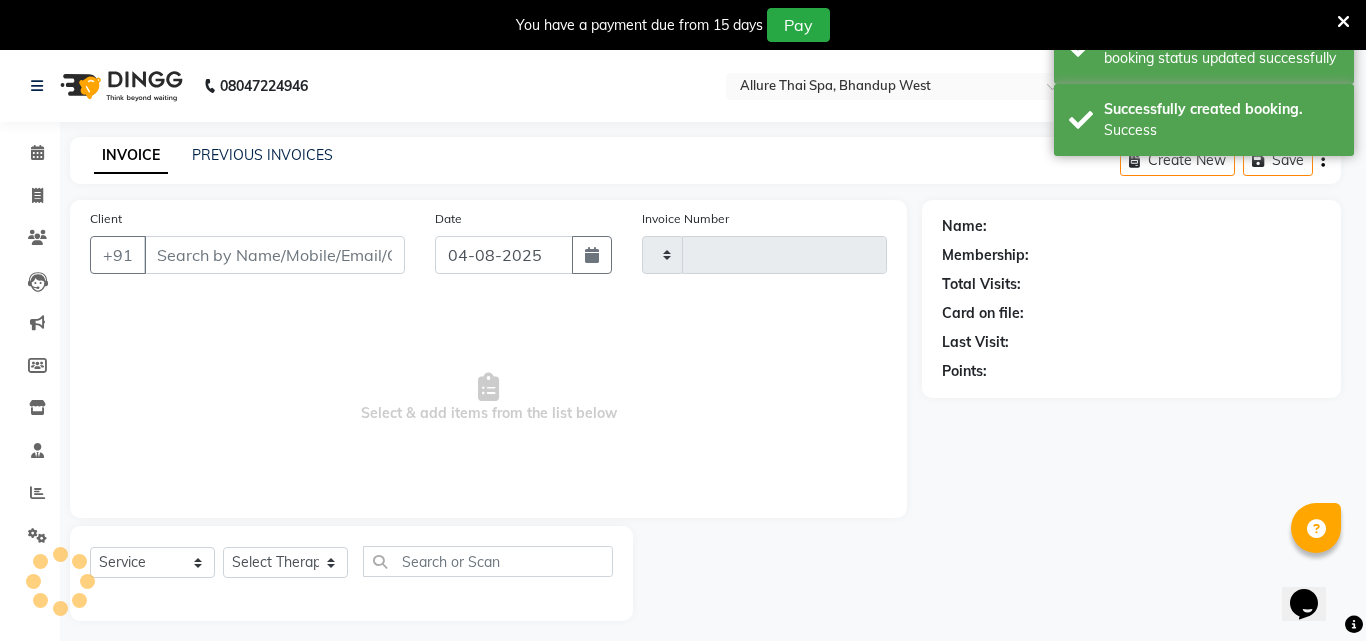 type on "0128" 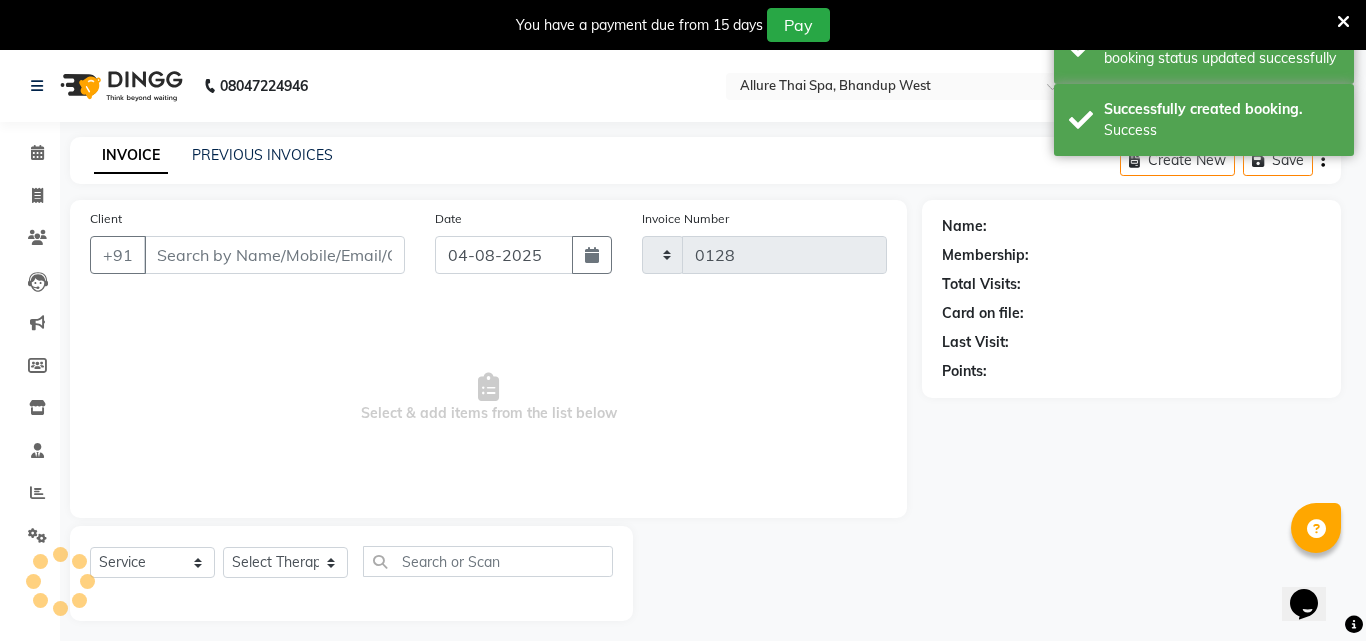 select on "8527" 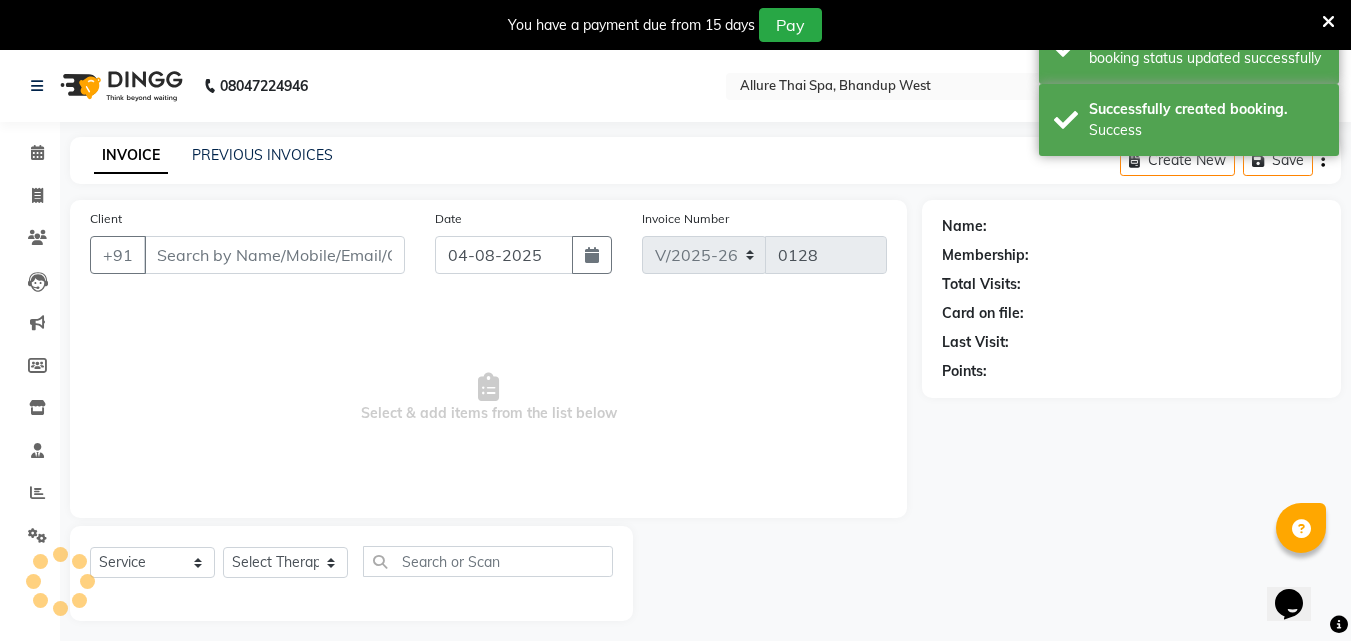 select on "package" 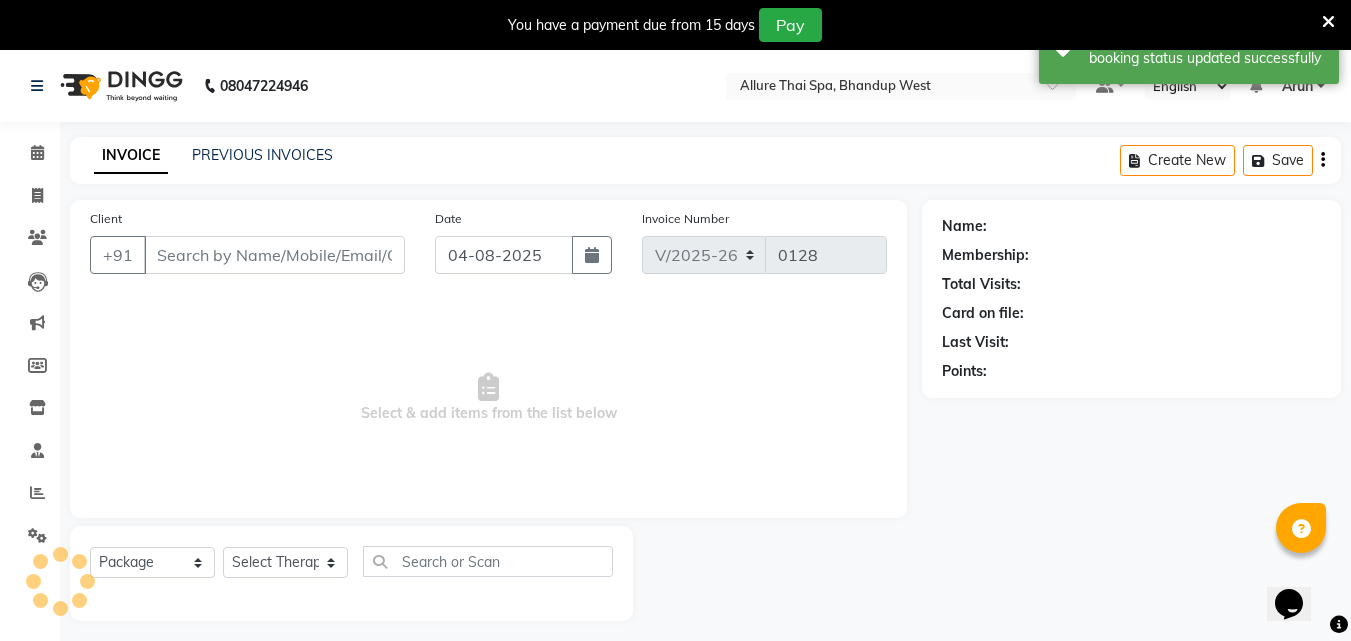 type on "[PHONE]" 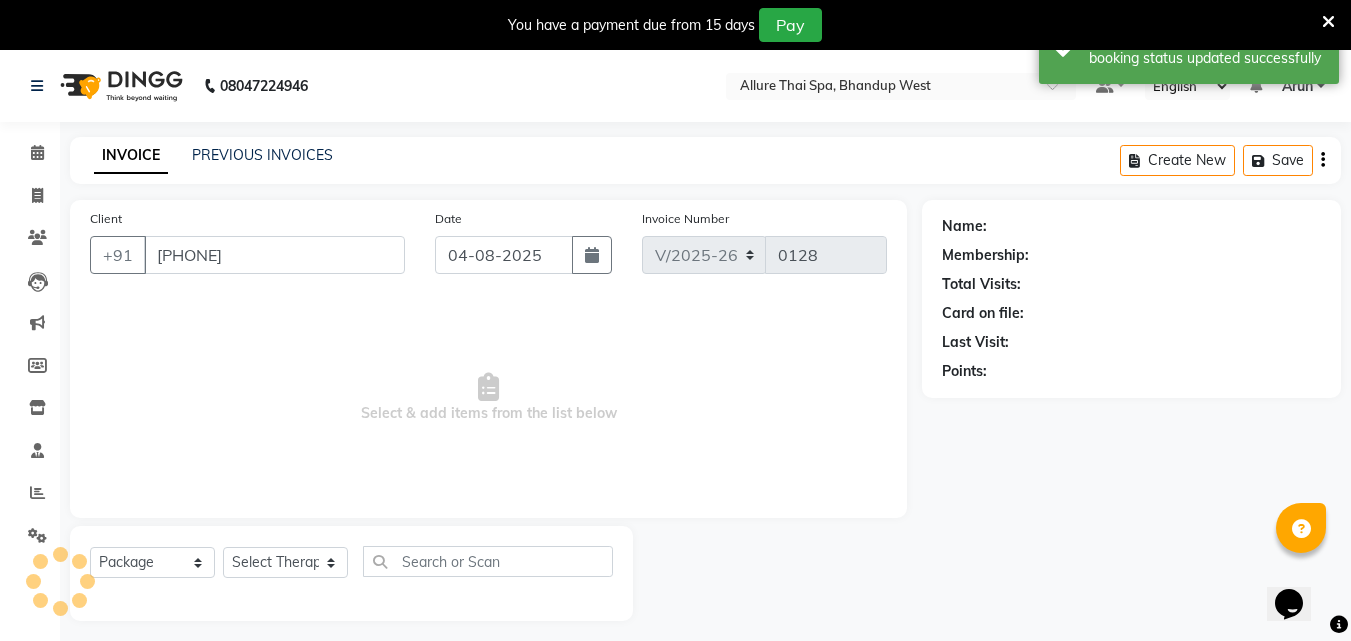select on "84283" 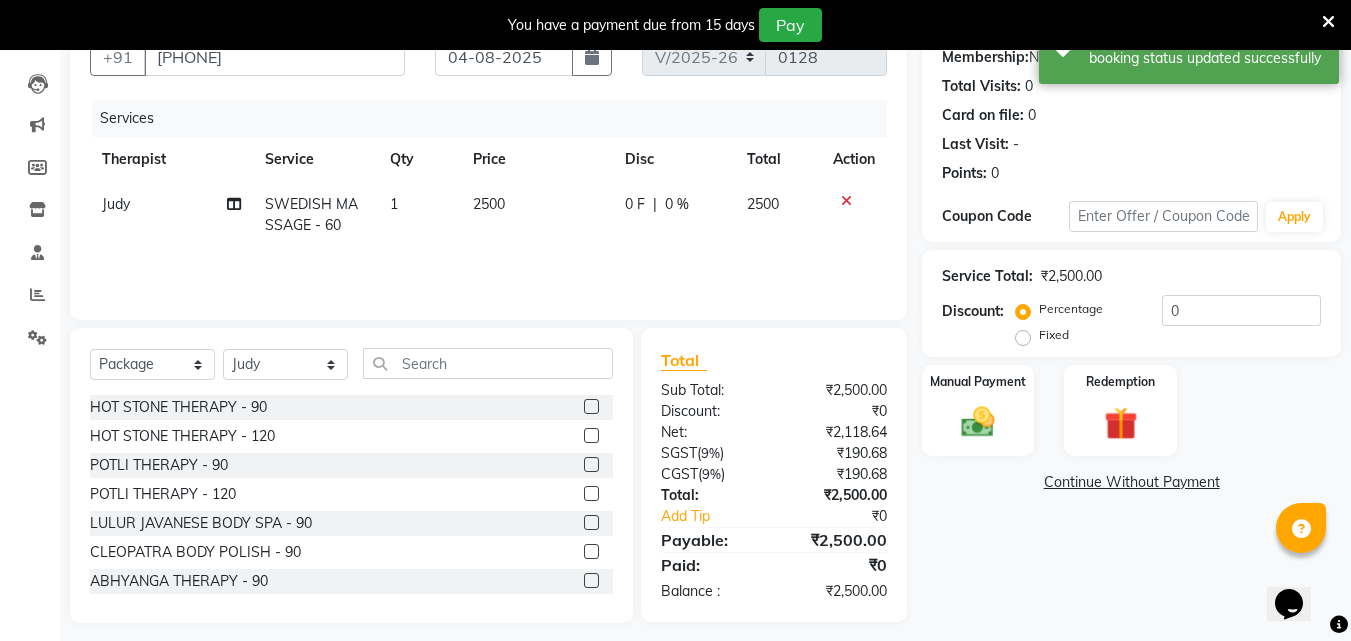 scroll, scrollTop: 210, scrollLeft: 0, axis: vertical 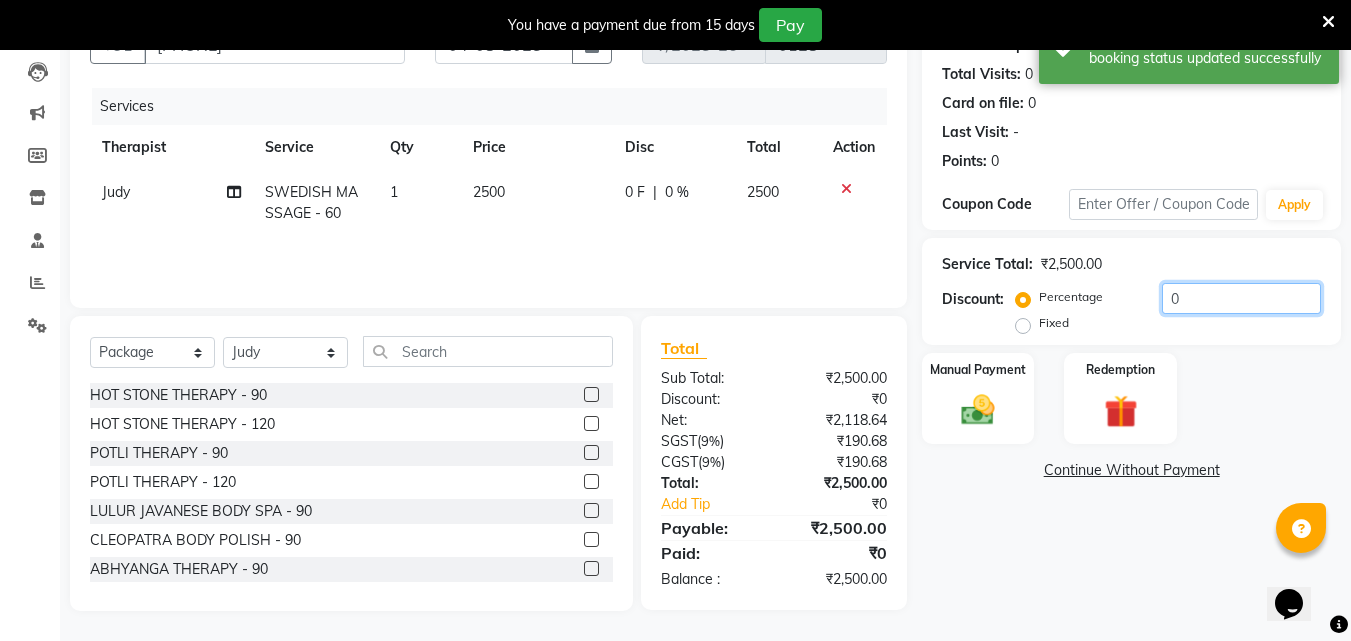 click on "0" 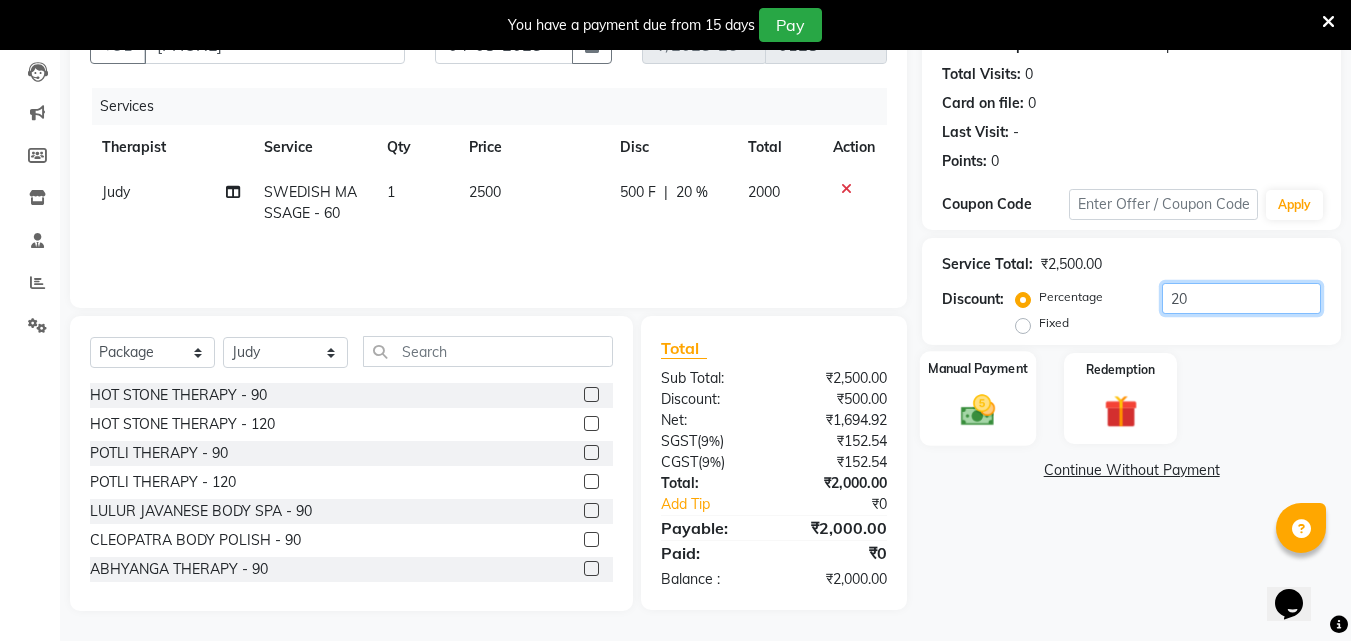 type on "20" 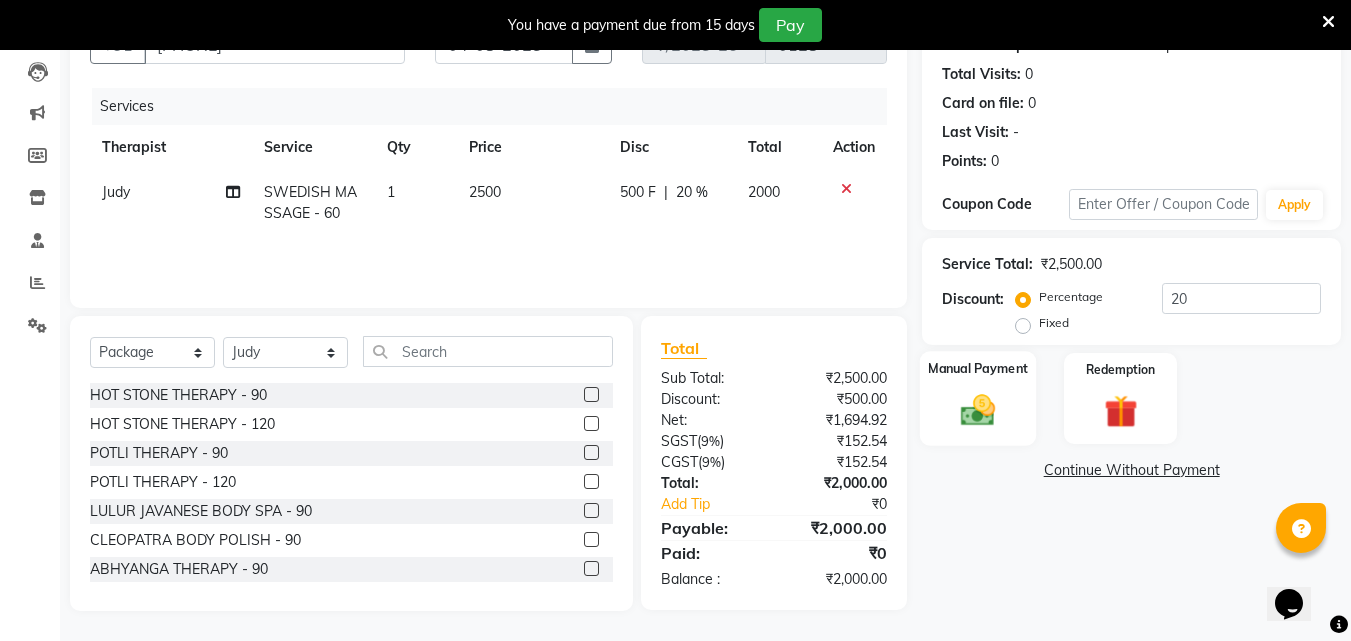 click 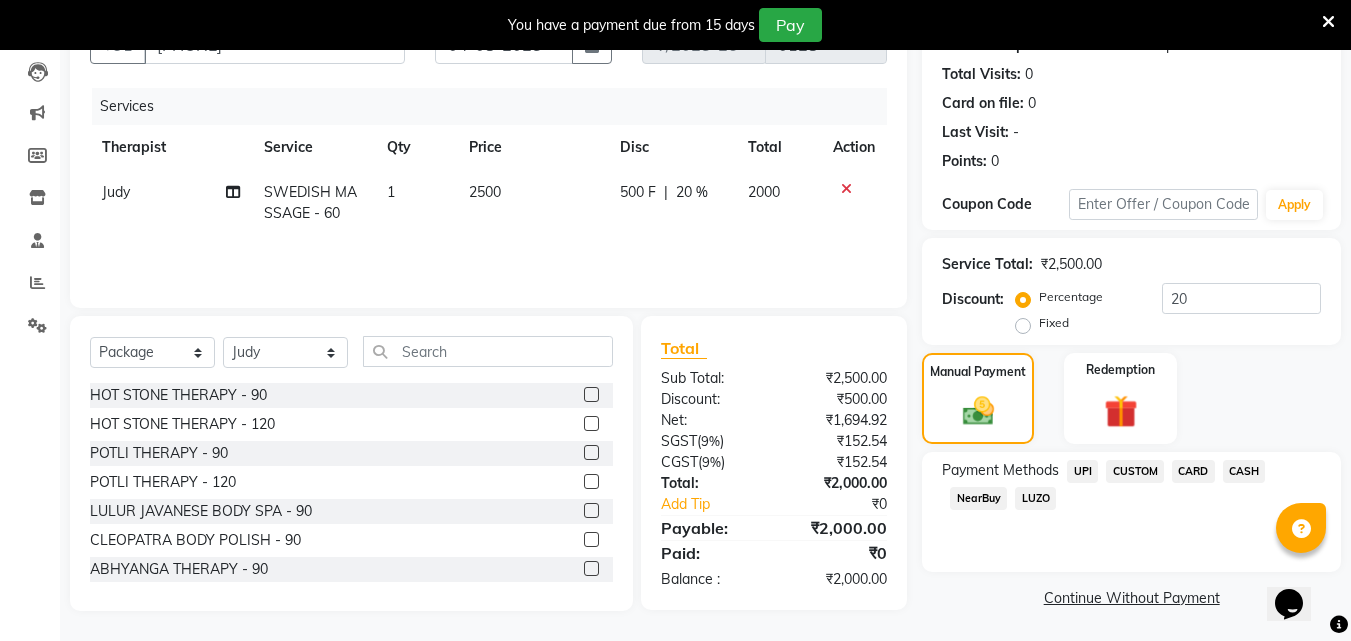 click on "CASH" 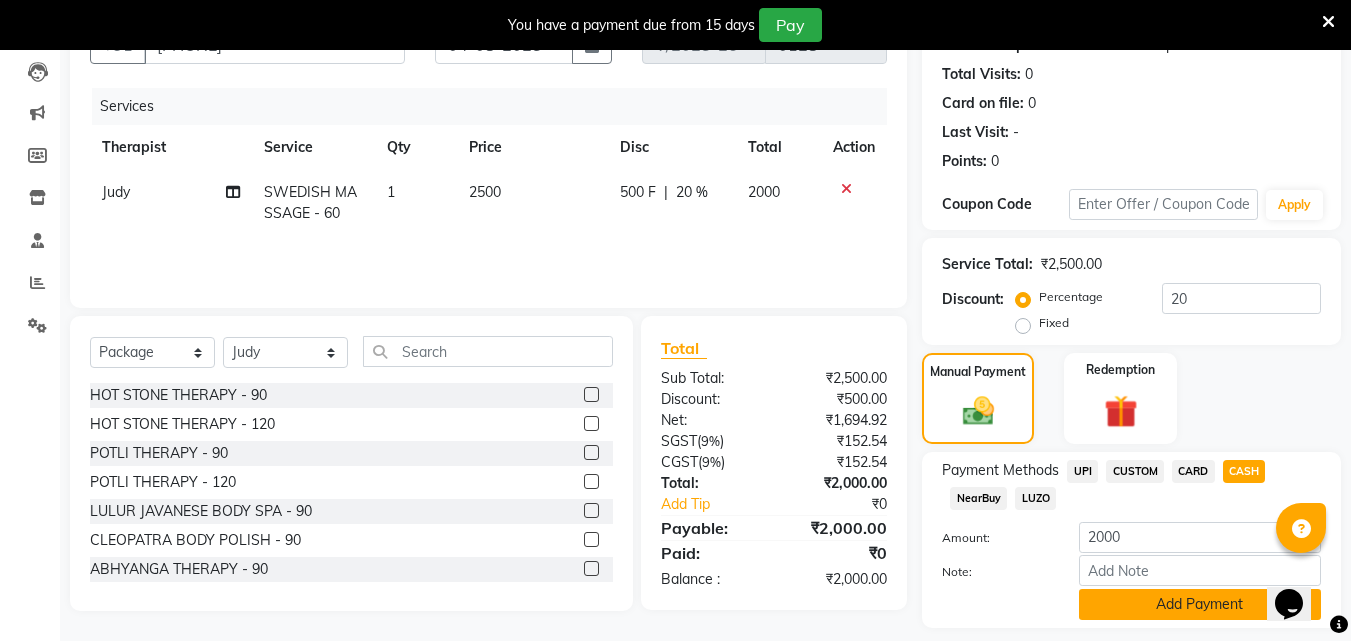 click on "Add Payment" 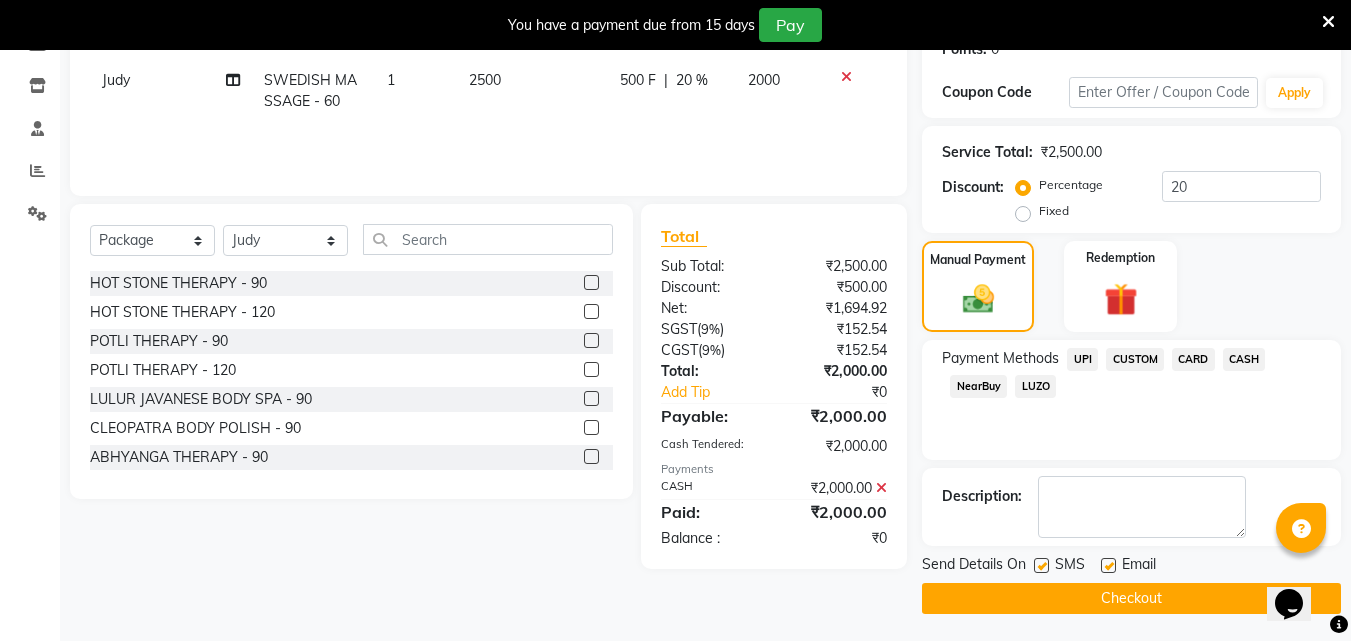 scroll, scrollTop: 325, scrollLeft: 0, axis: vertical 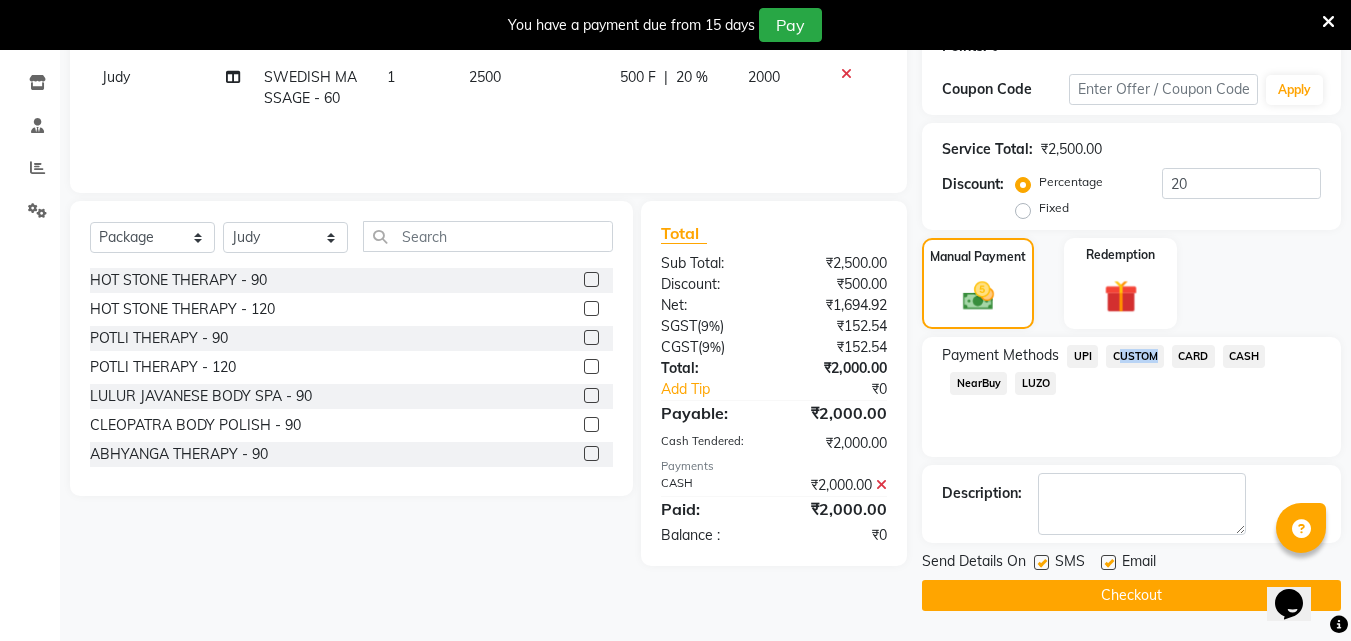 click on "Payment Methods  UPI   CUSTOM   CARD   CASH   NearBuy   LUZO" 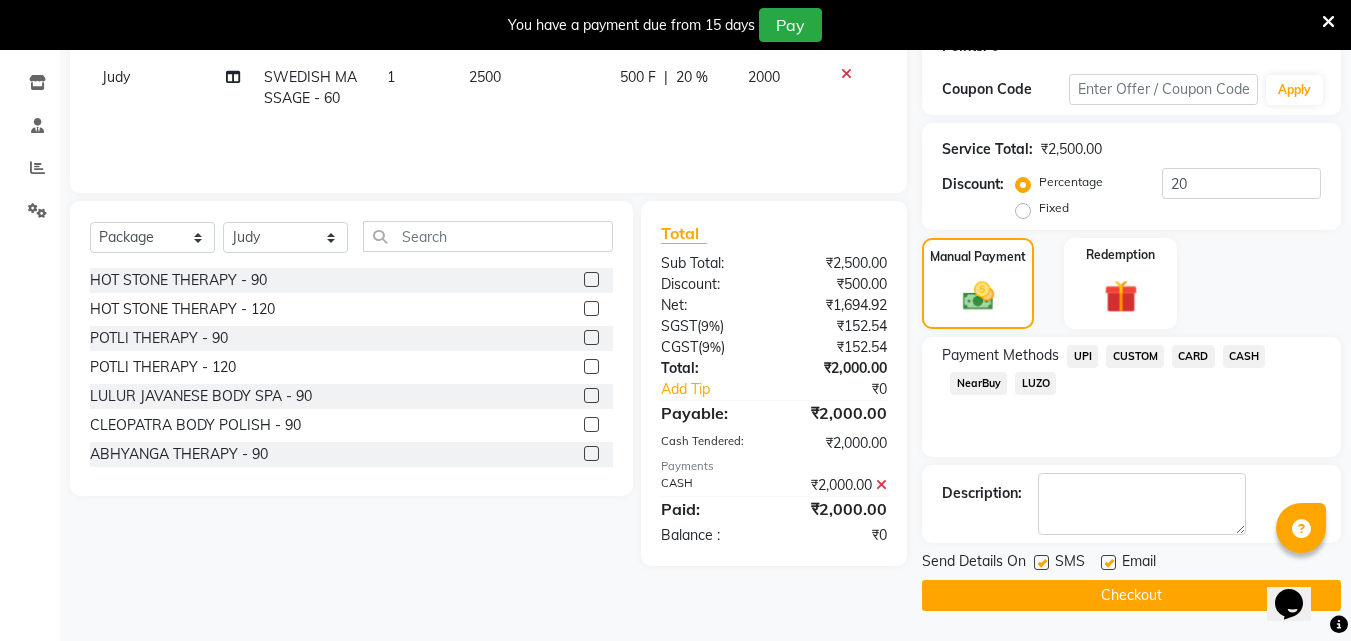 click 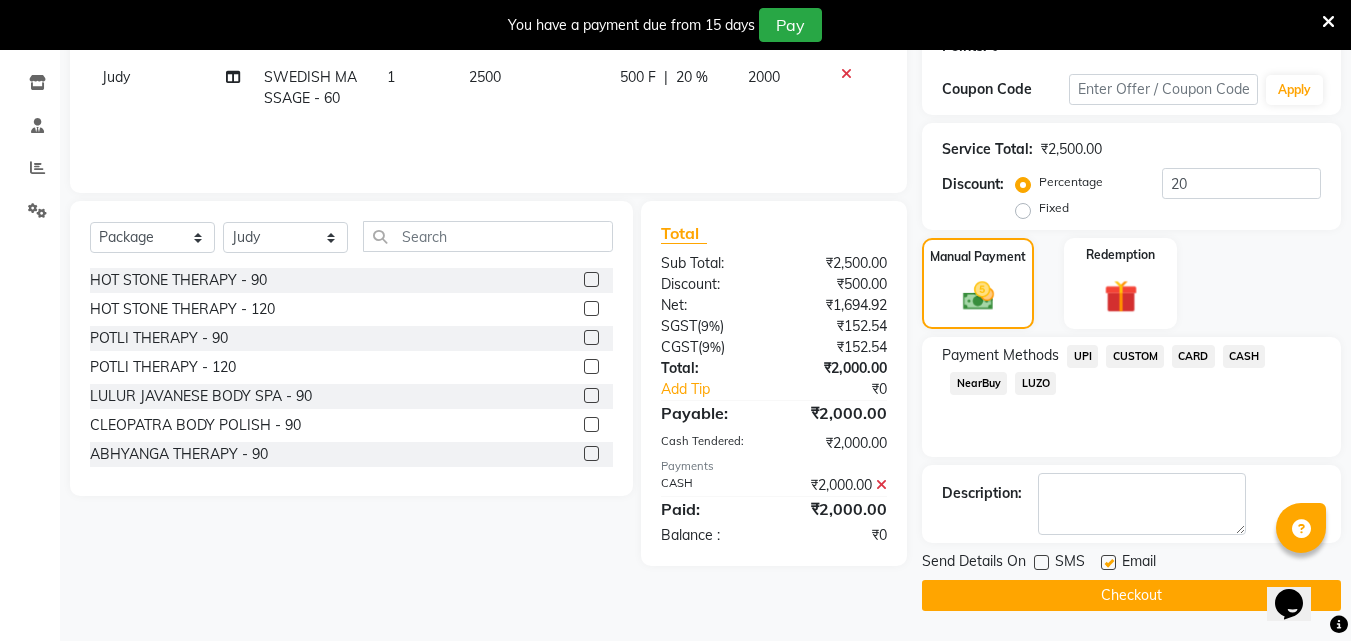 click 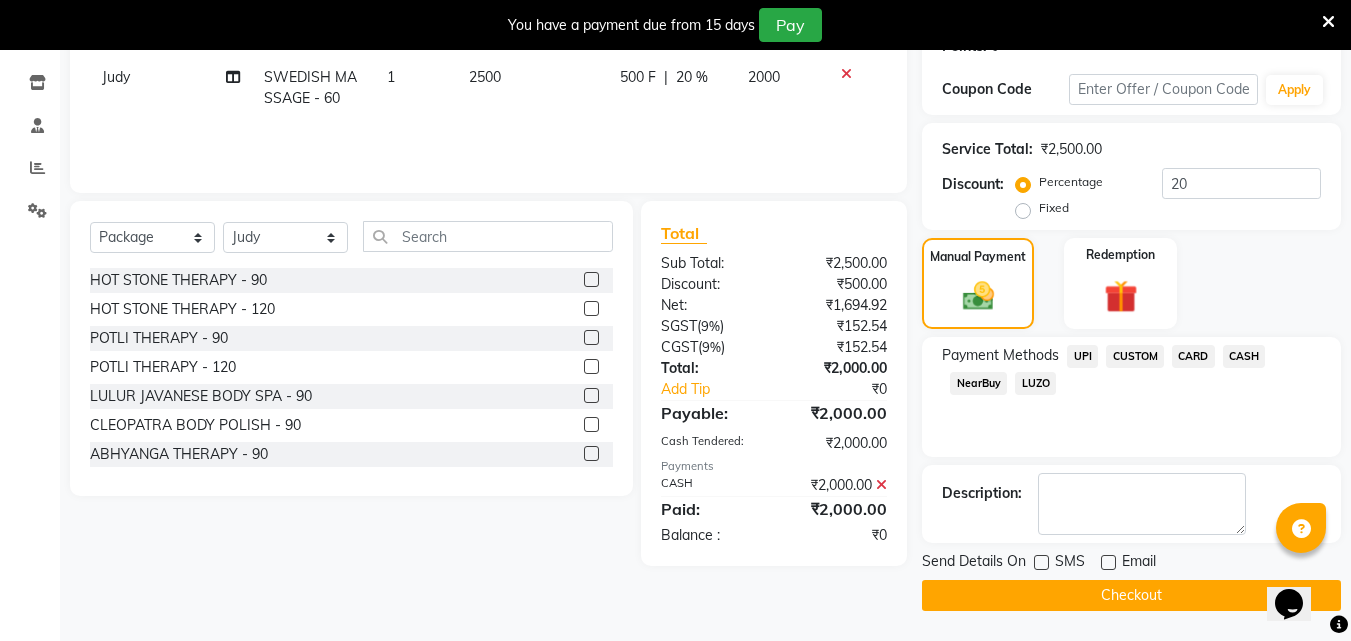 click on "Checkout" 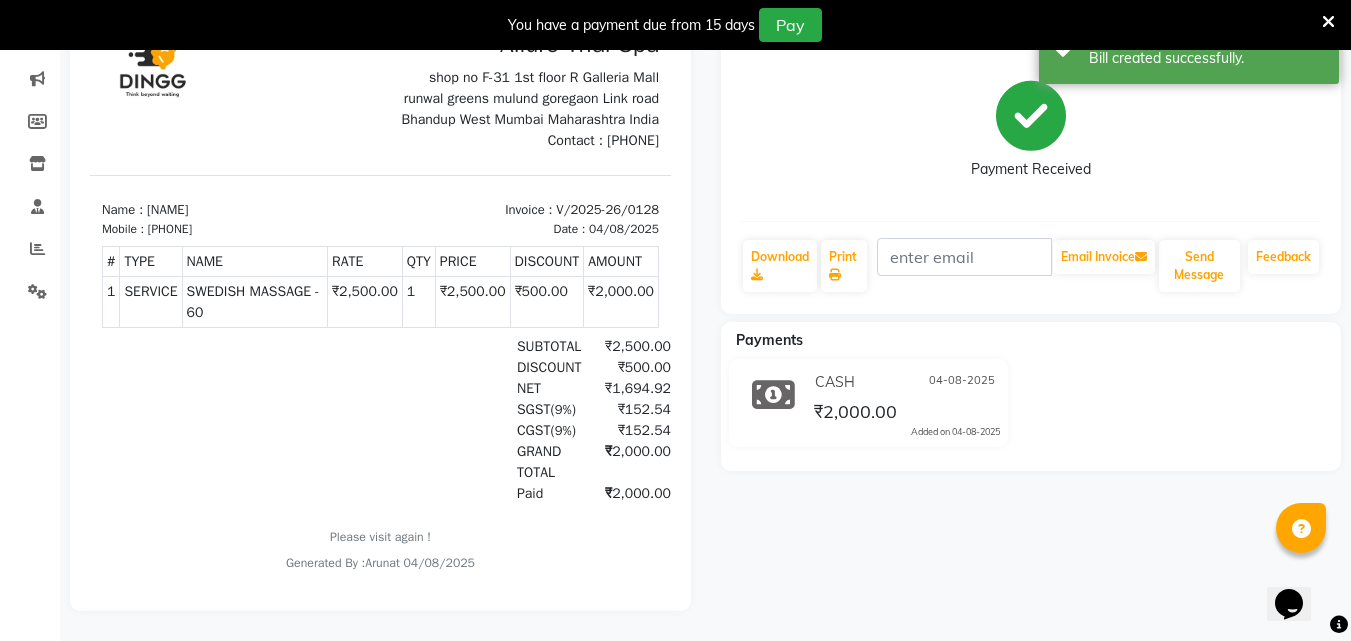 scroll, scrollTop: 246, scrollLeft: 0, axis: vertical 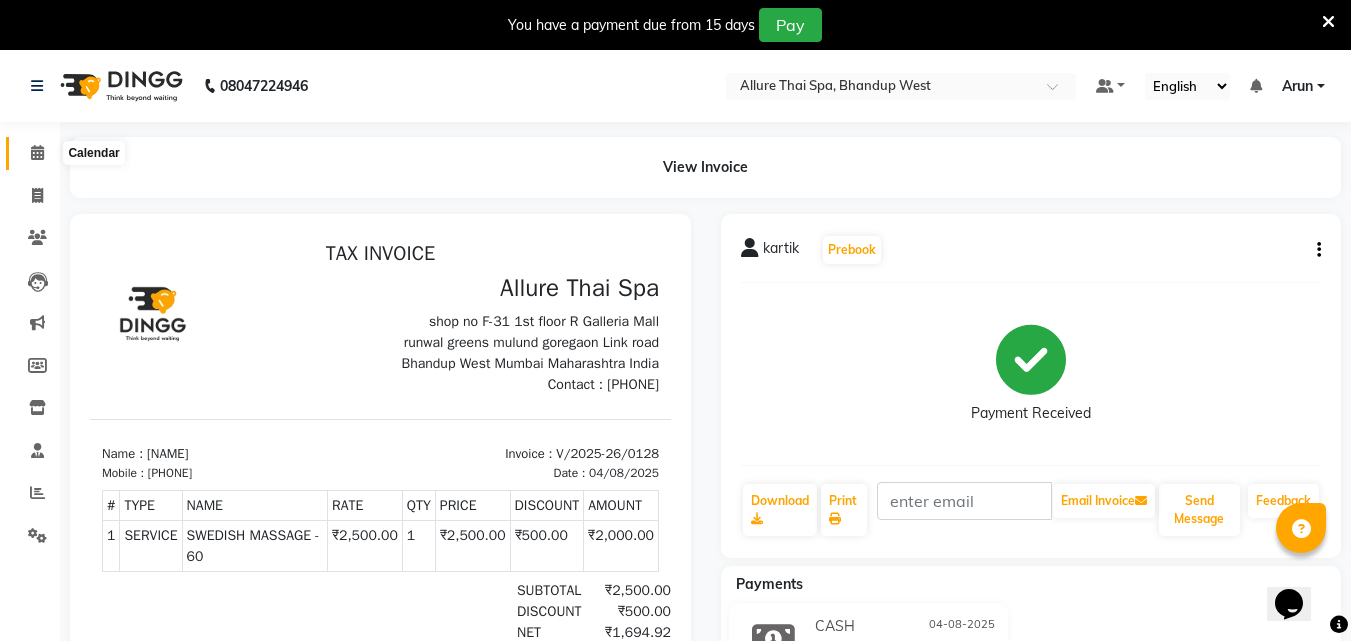 click 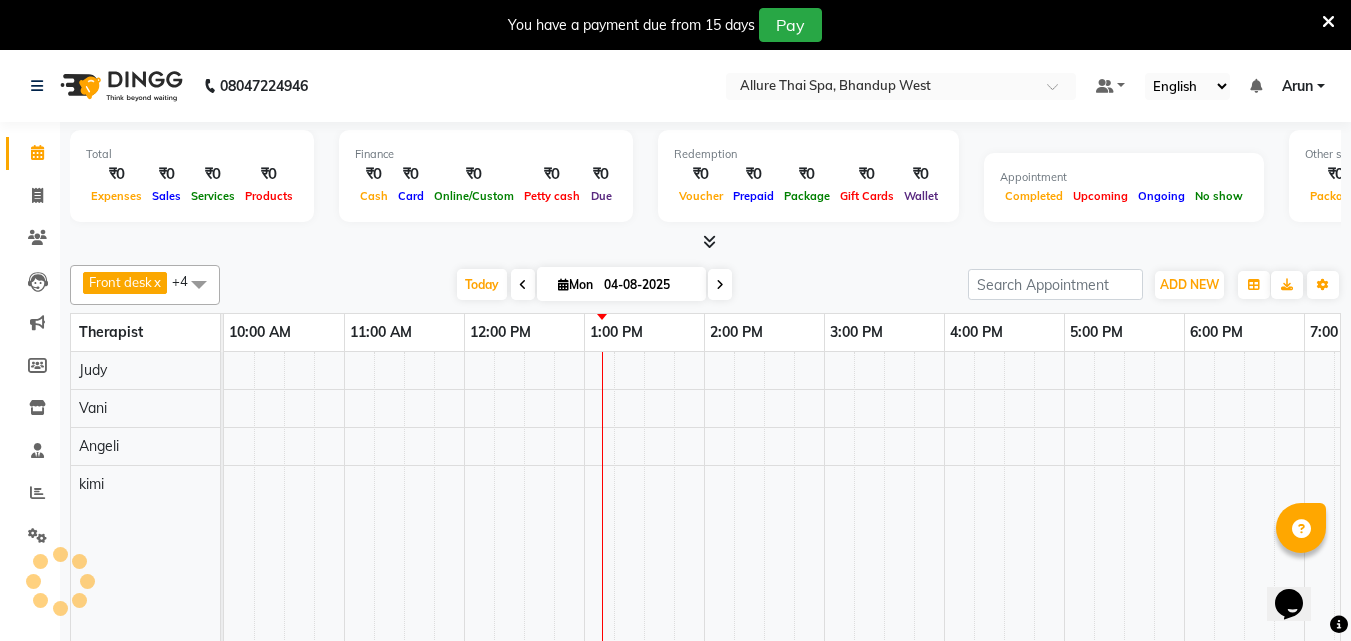 scroll, scrollTop: 0, scrollLeft: 0, axis: both 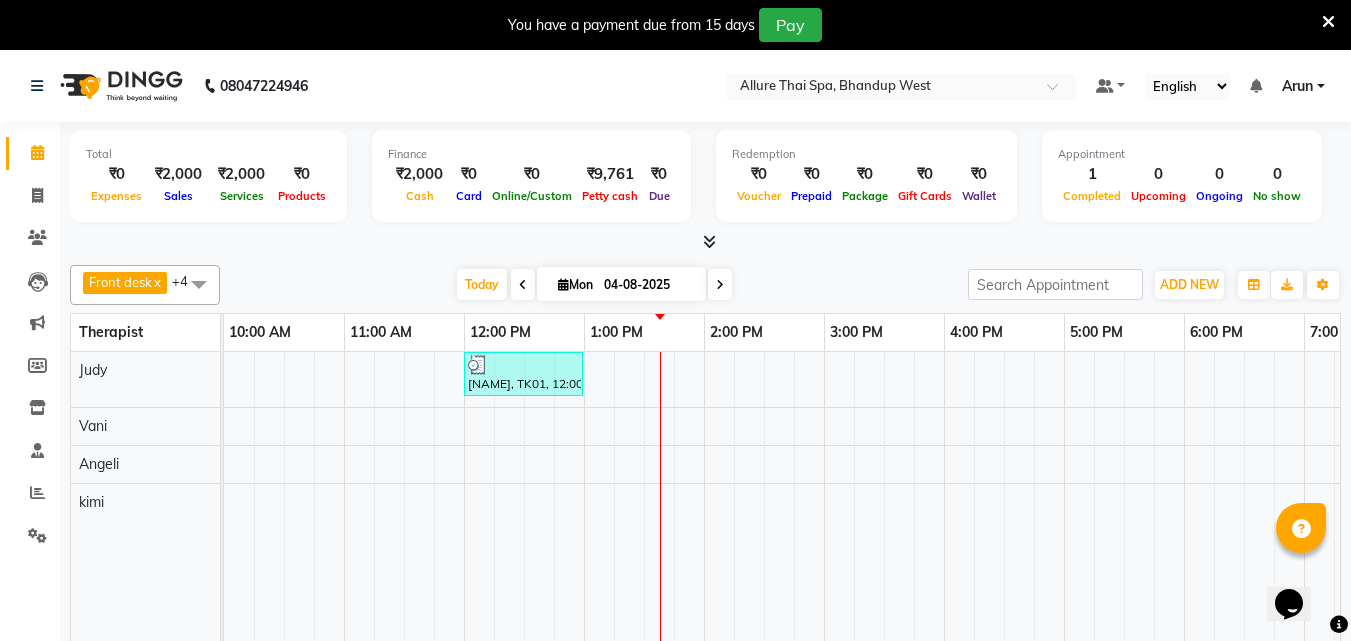 click at bounding box center [705, 242] 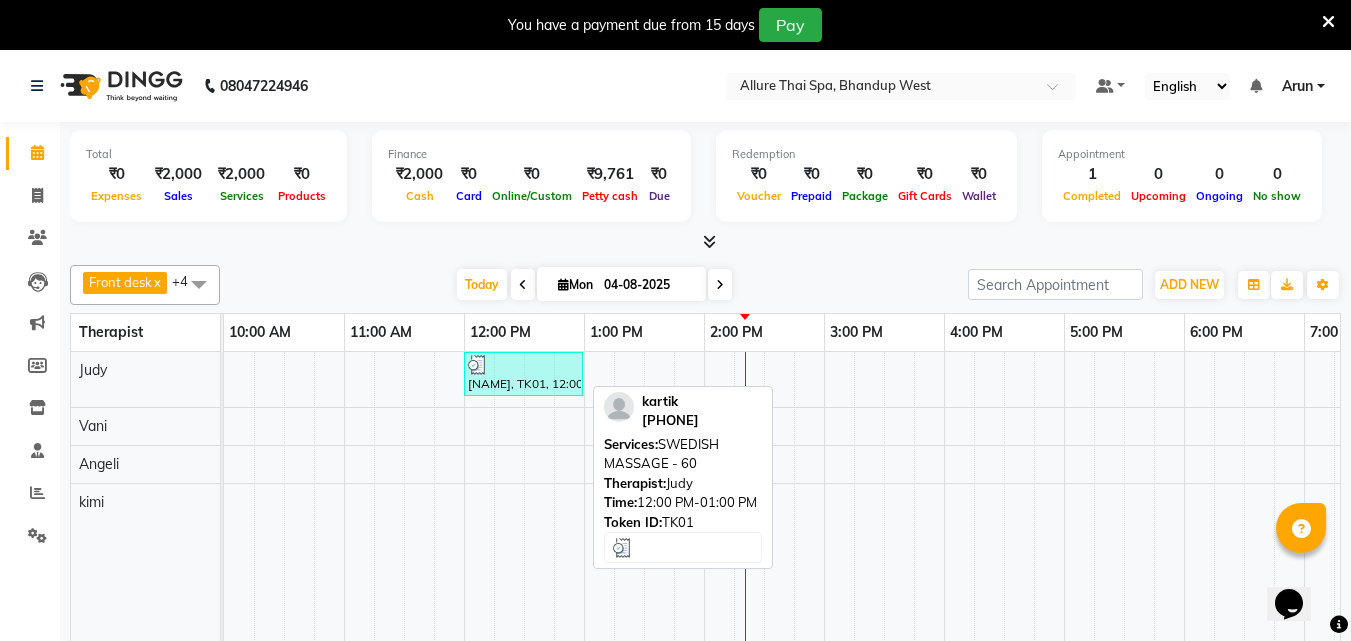 click at bounding box center [523, 365] 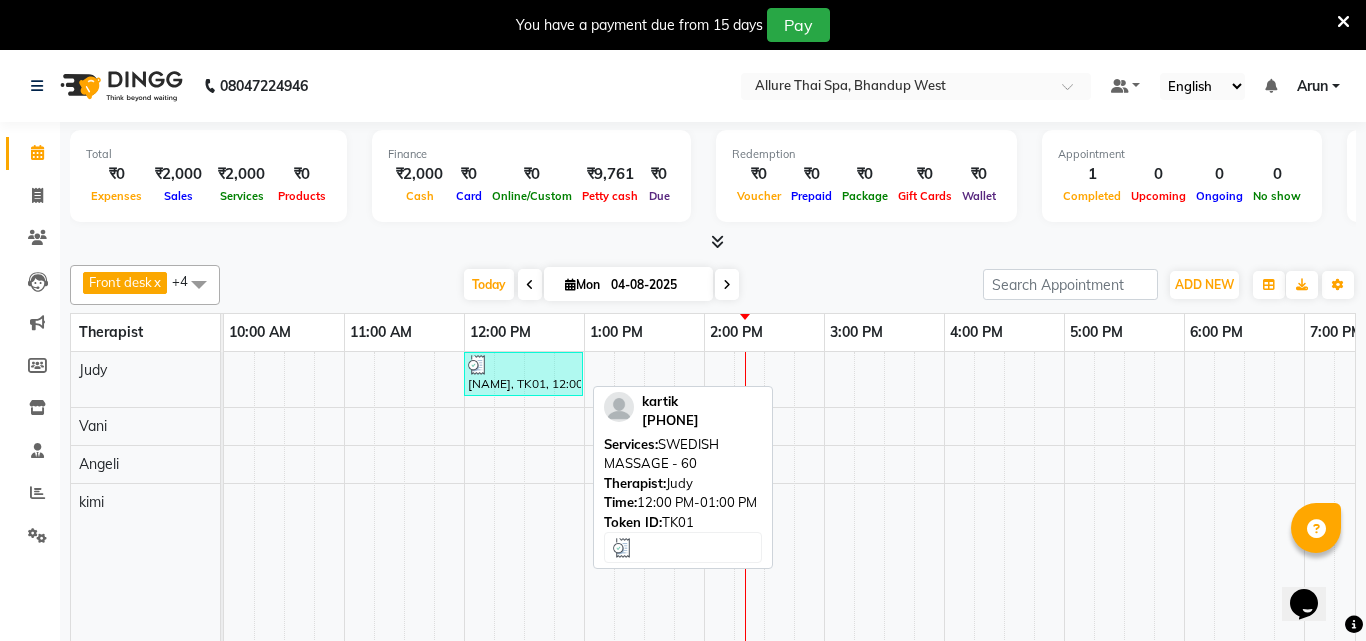 select on "3" 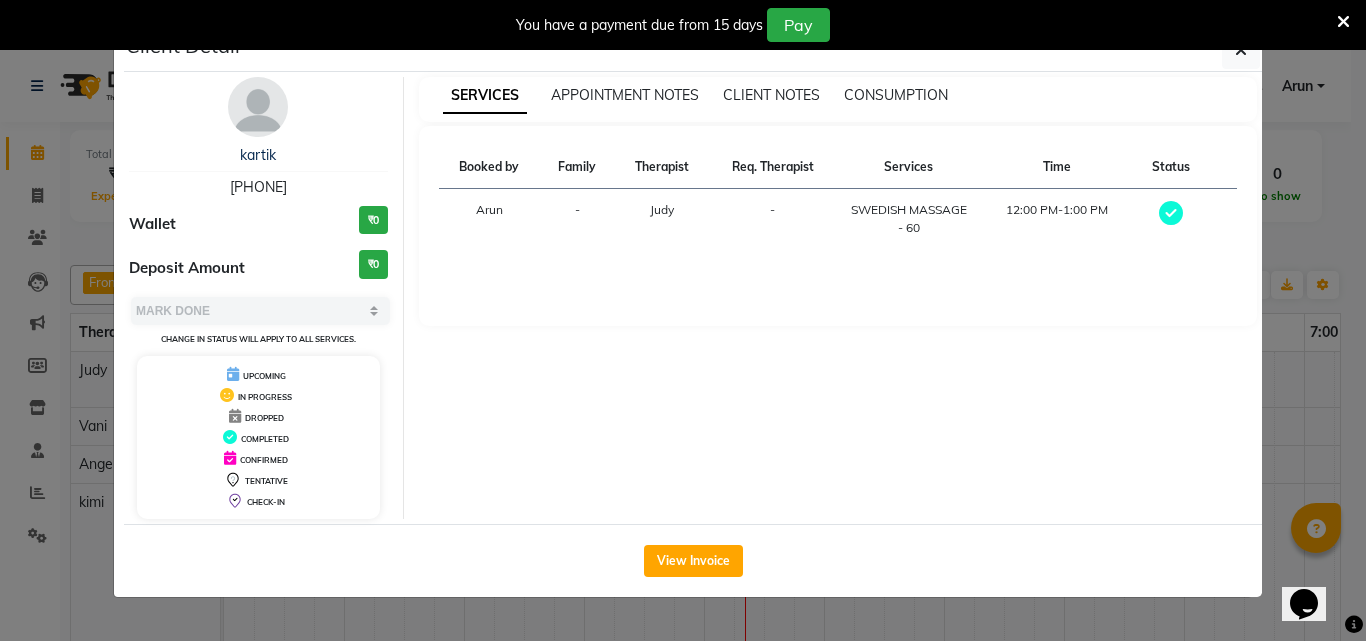 click on "You have a payment due from 15 days   Pay" at bounding box center [683, 25] 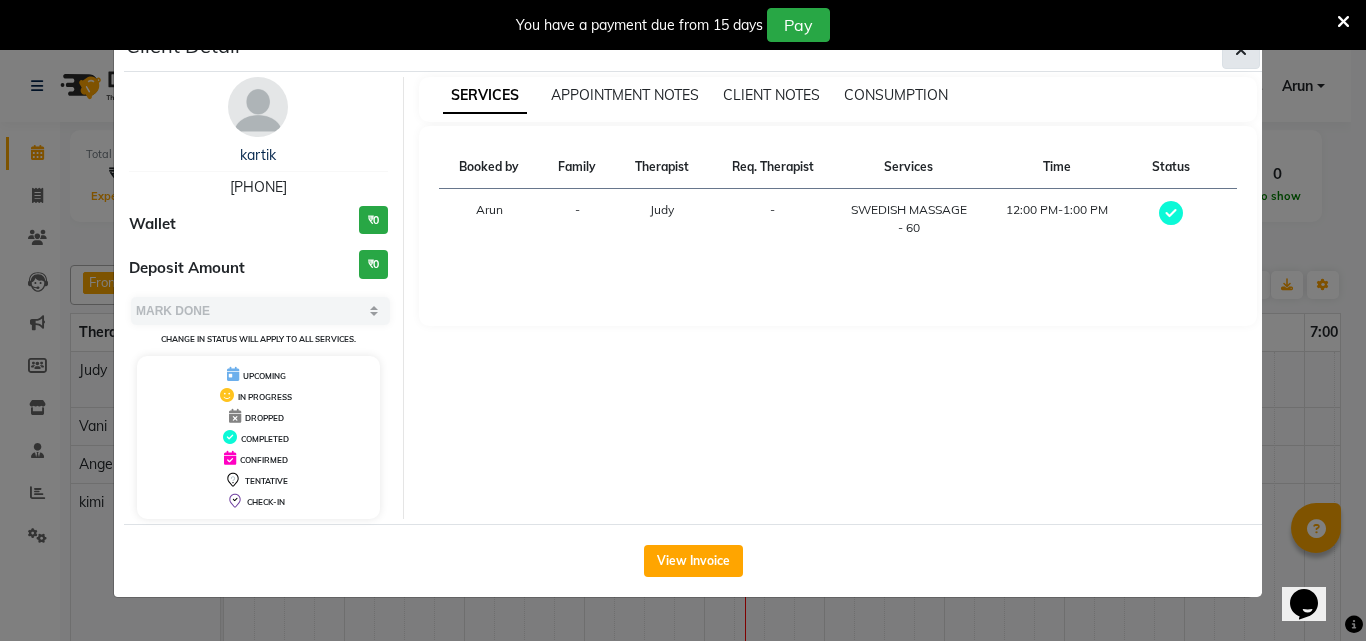 click 